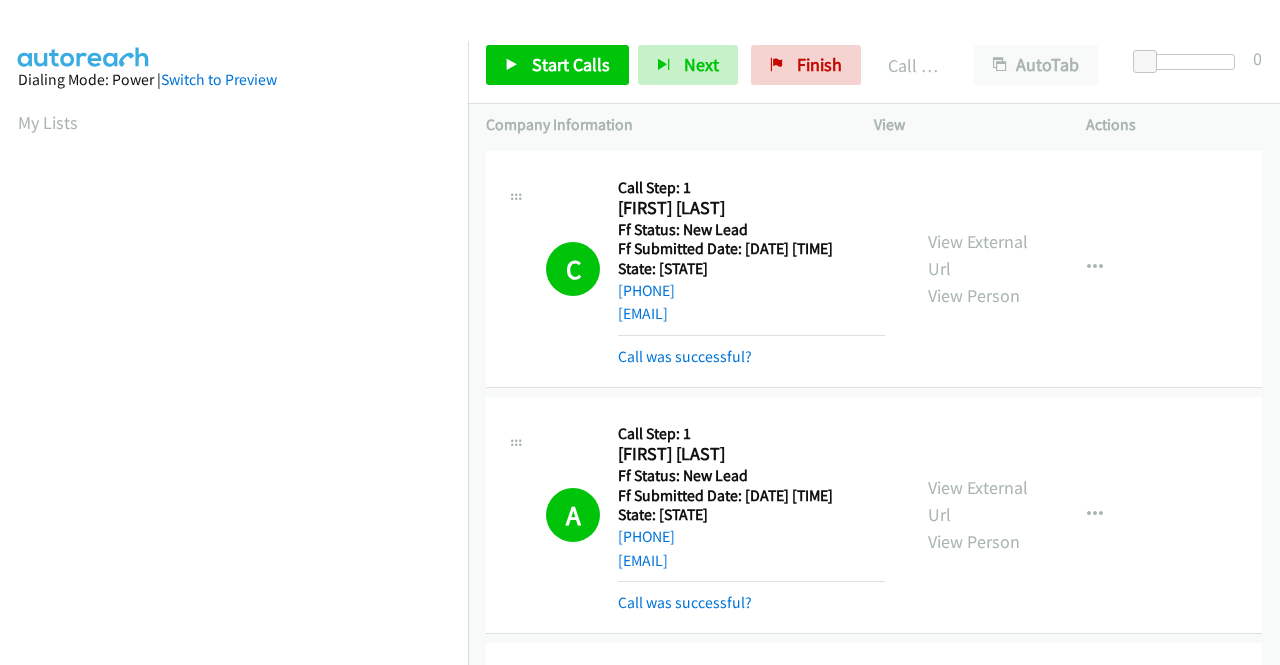 scroll, scrollTop: 0, scrollLeft: 0, axis: both 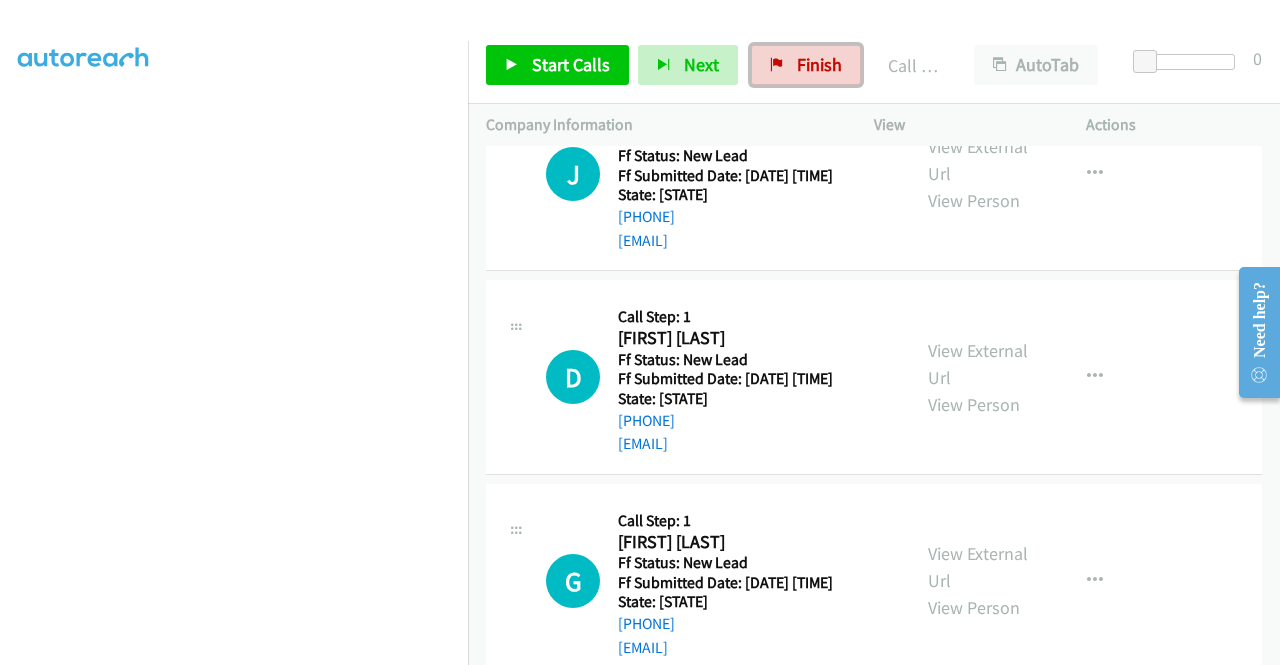 click on "Finish" at bounding box center (819, 64) 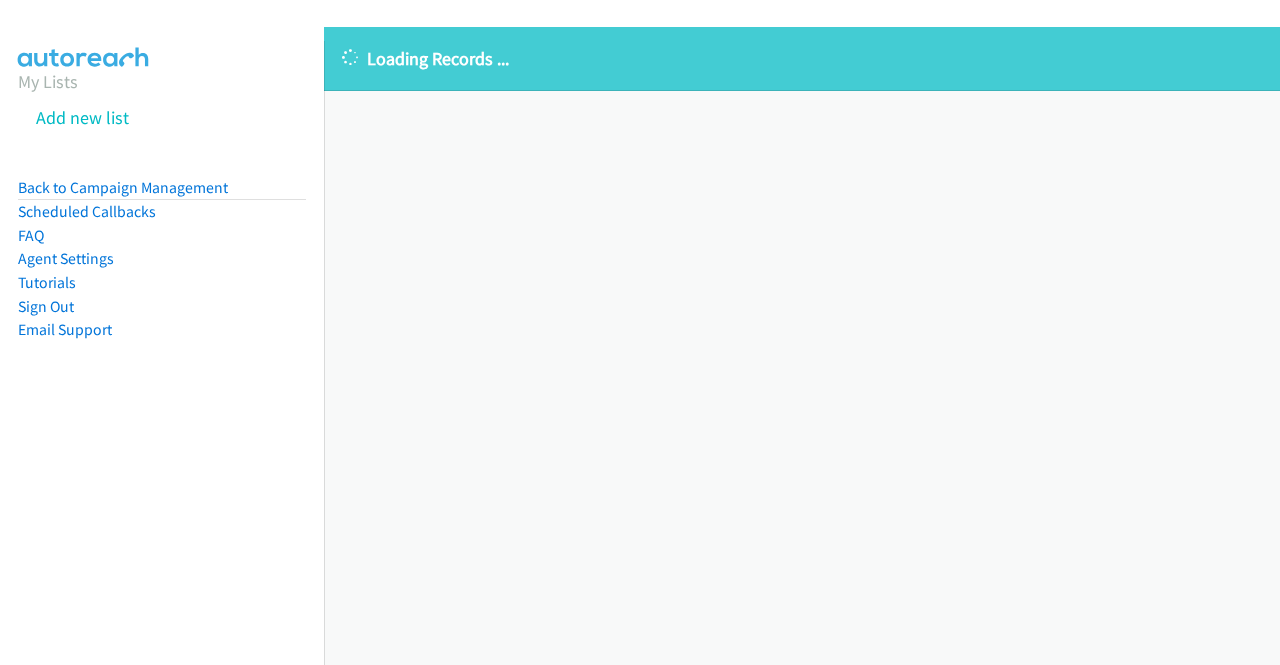 scroll, scrollTop: 0, scrollLeft: 0, axis: both 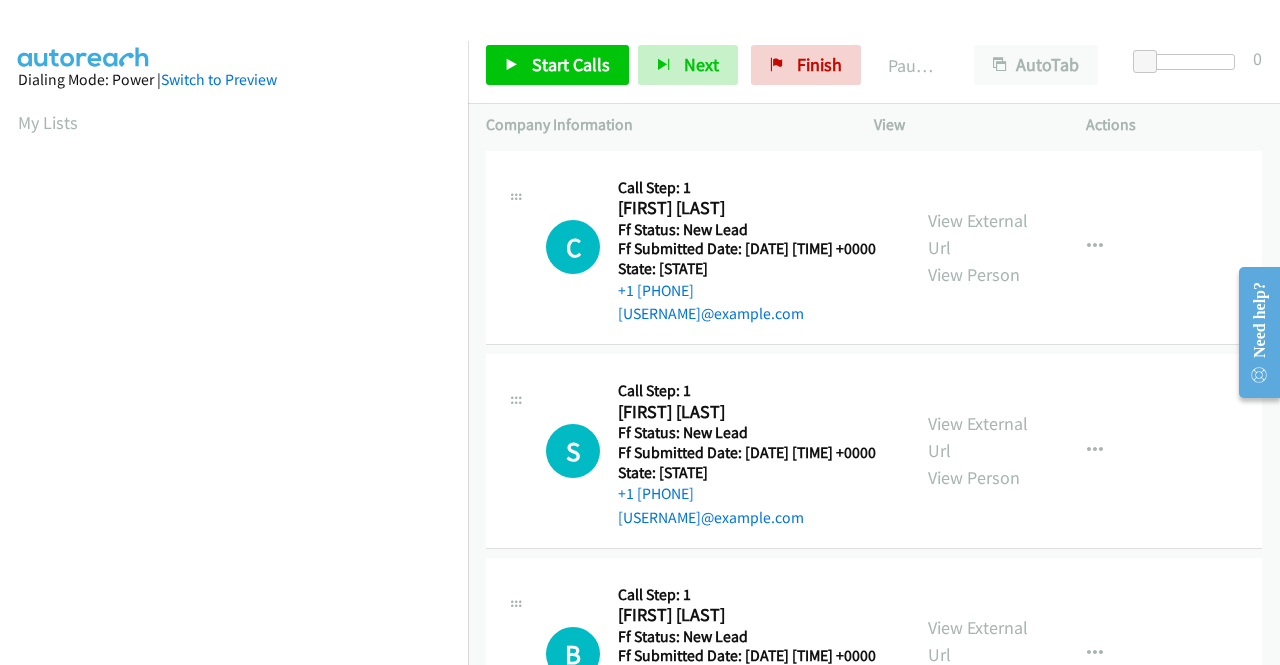 click on "C
Callback Scheduled
Call Step: 1
Craig De Rose
America/New_York
Ff Status: New Lead
Ff Submitted Date: 2025-08-01 13:12:22 +0000
State: Virginia
+1 571-436-5754
cmderose@gmail.com
Call was successful?
View External Url
View Person
View External Url
Email
Schedule/Manage Callback
Skip Call
Add to do not call list" at bounding box center [874, 248] 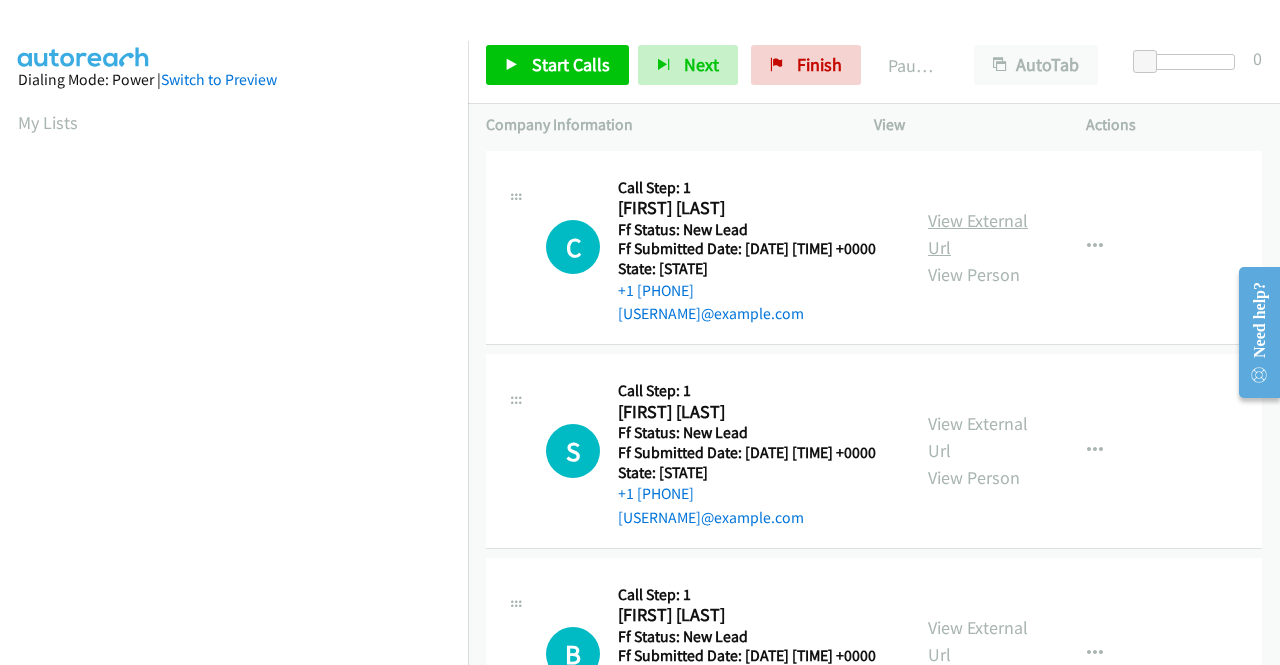 click on "View External Url" at bounding box center [978, 234] 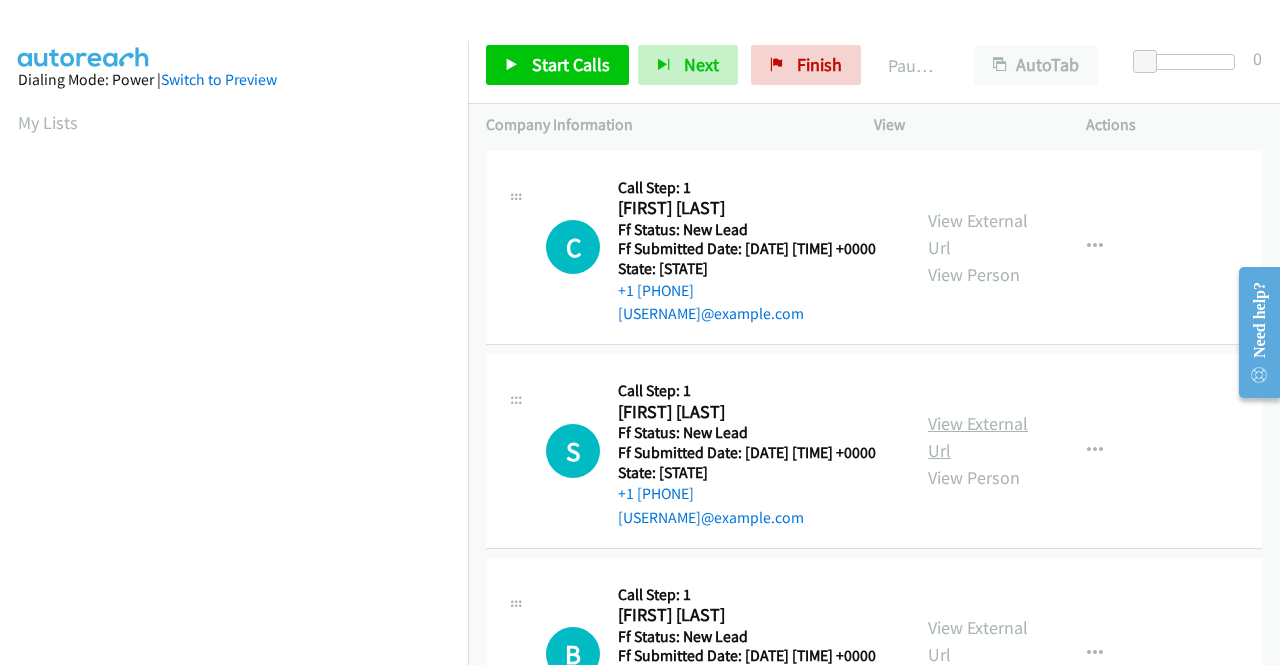 click on "View External Url" at bounding box center (978, 437) 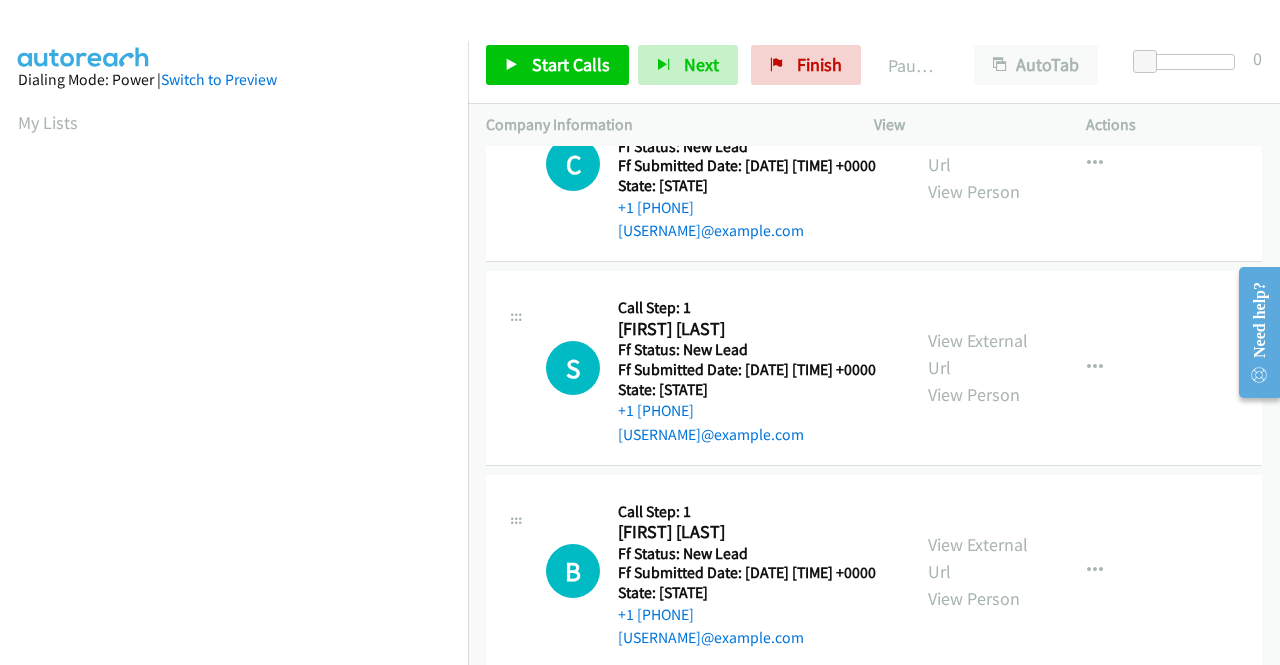 scroll, scrollTop: 200, scrollLeft: 0, axis: vertical 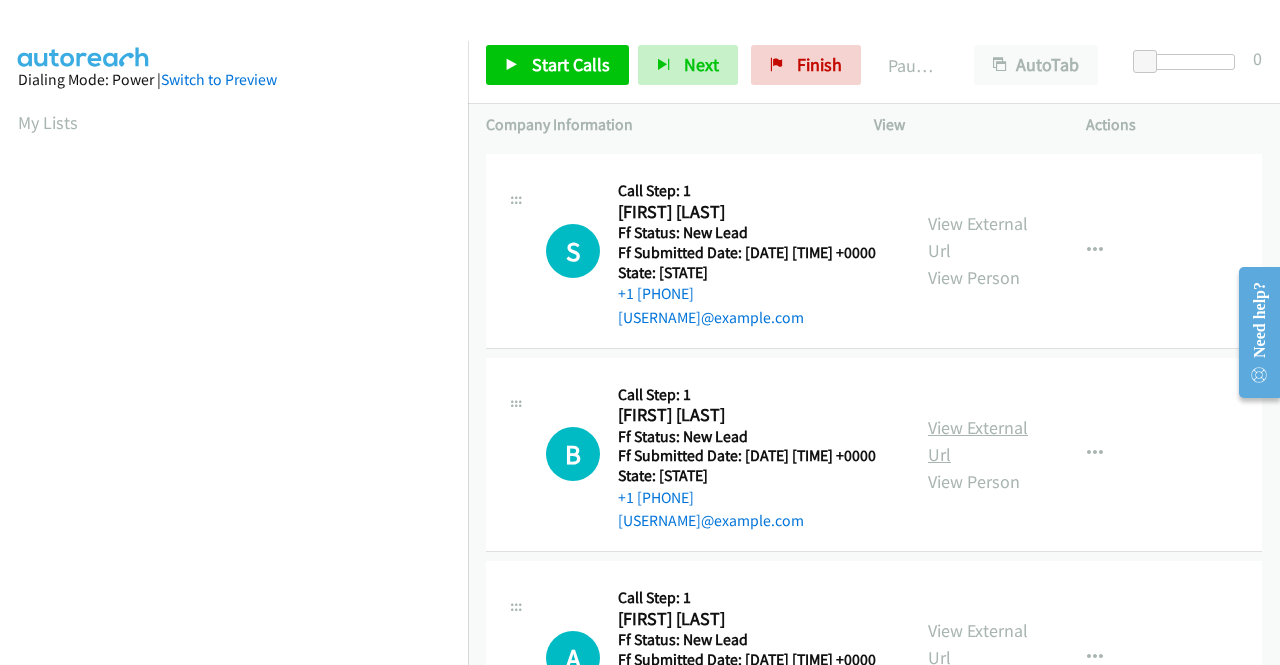 click on "View External Url" at bounding box center (978, 441) 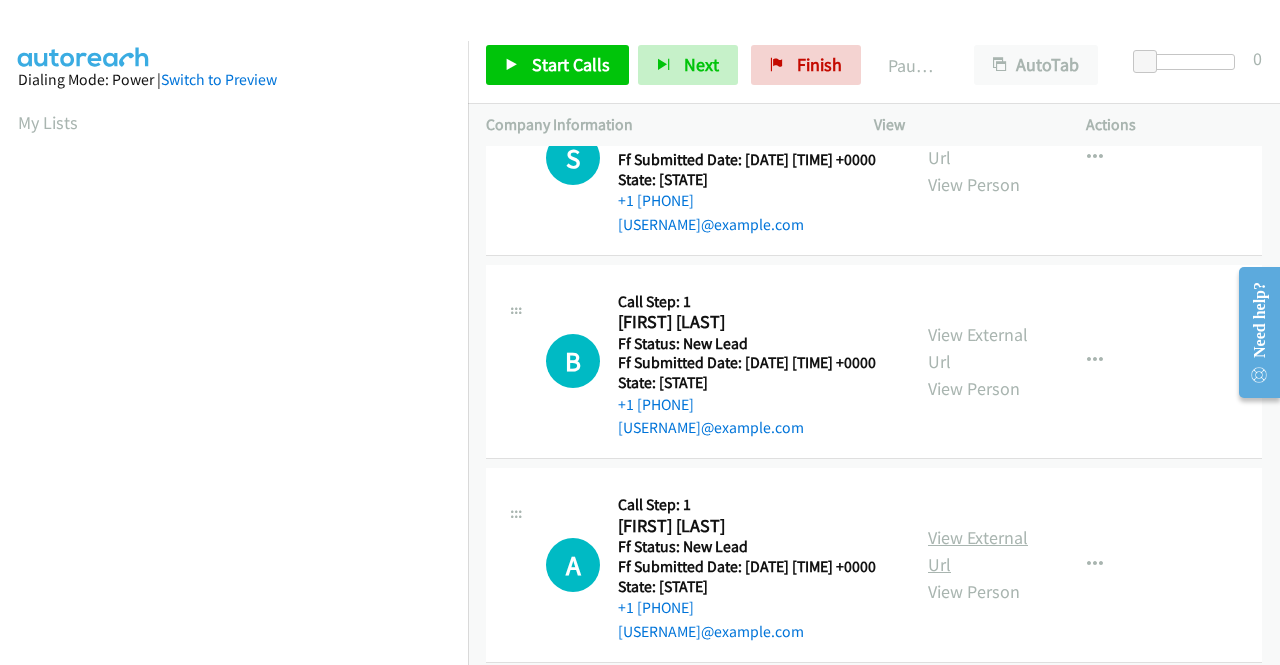 scroll, scrollTop: 400, scrollLeft: 0, axis: vertical 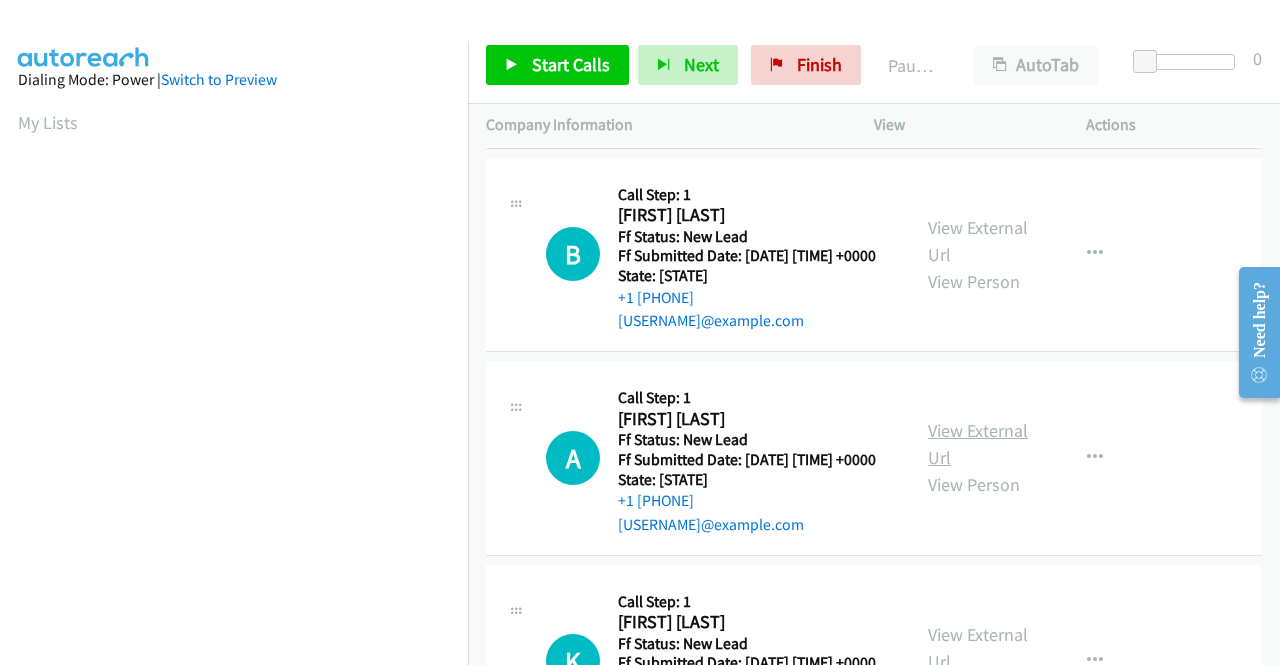 click on "View External Url" at bounding box center [978, 444] 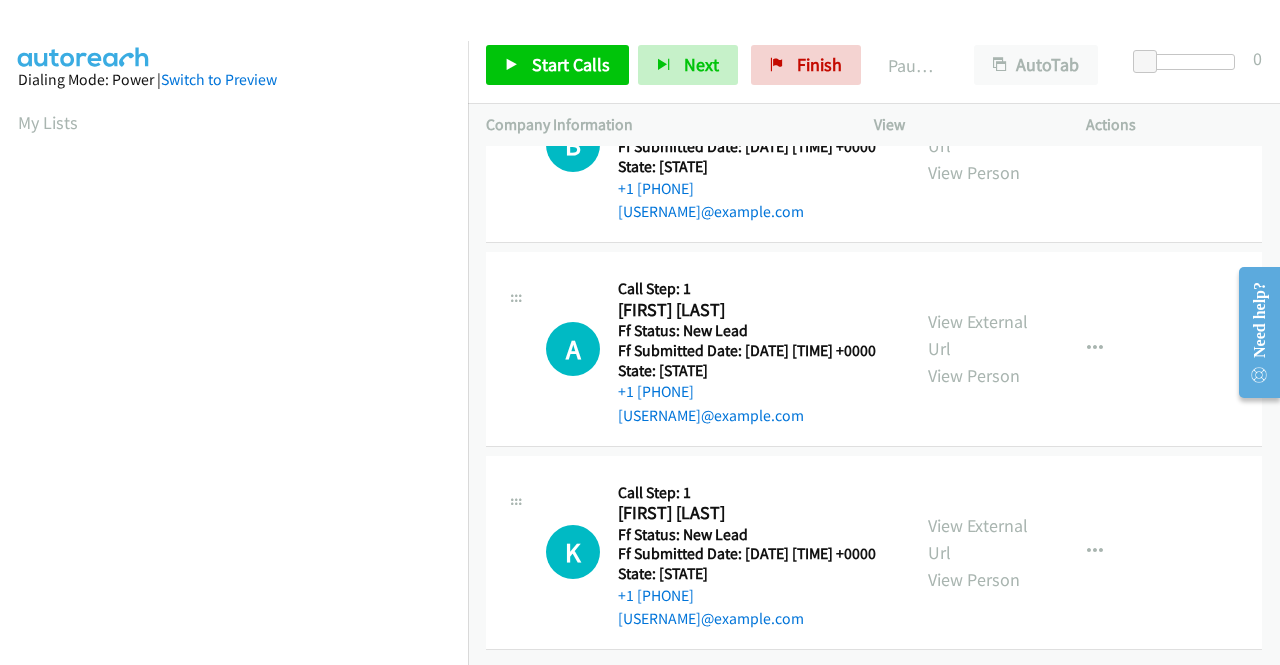 scroll, scrollTop: 600, scrollLeft: 0, axis: vertical 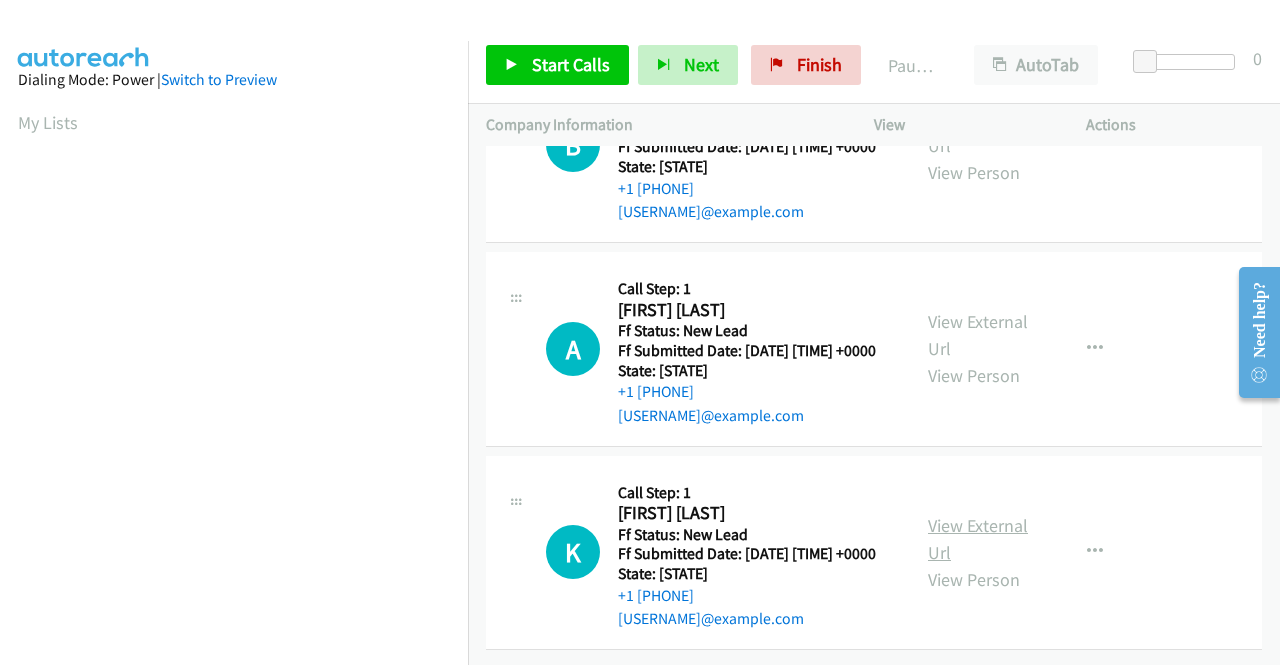 click on "View External Url" at bounding box center (978, 539) 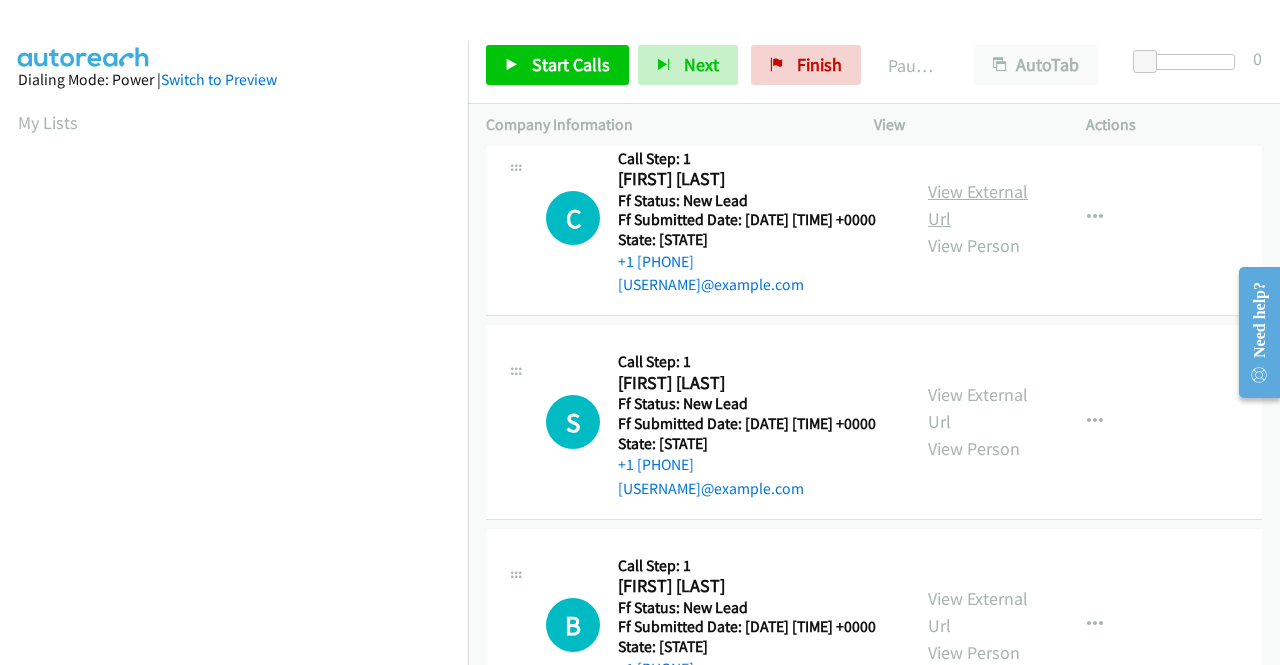 scroll, scrollTop: 0, scrollLeft: 0, axis: both 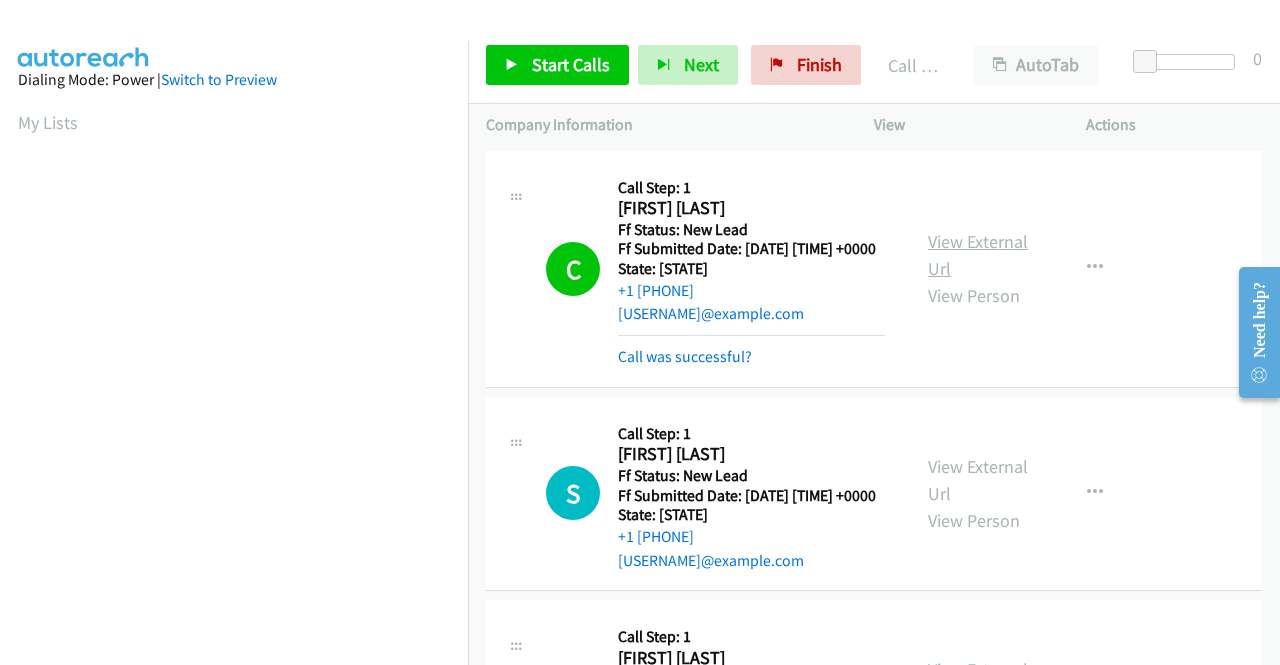 click on "View External Url" at bounding box center [978, 255] 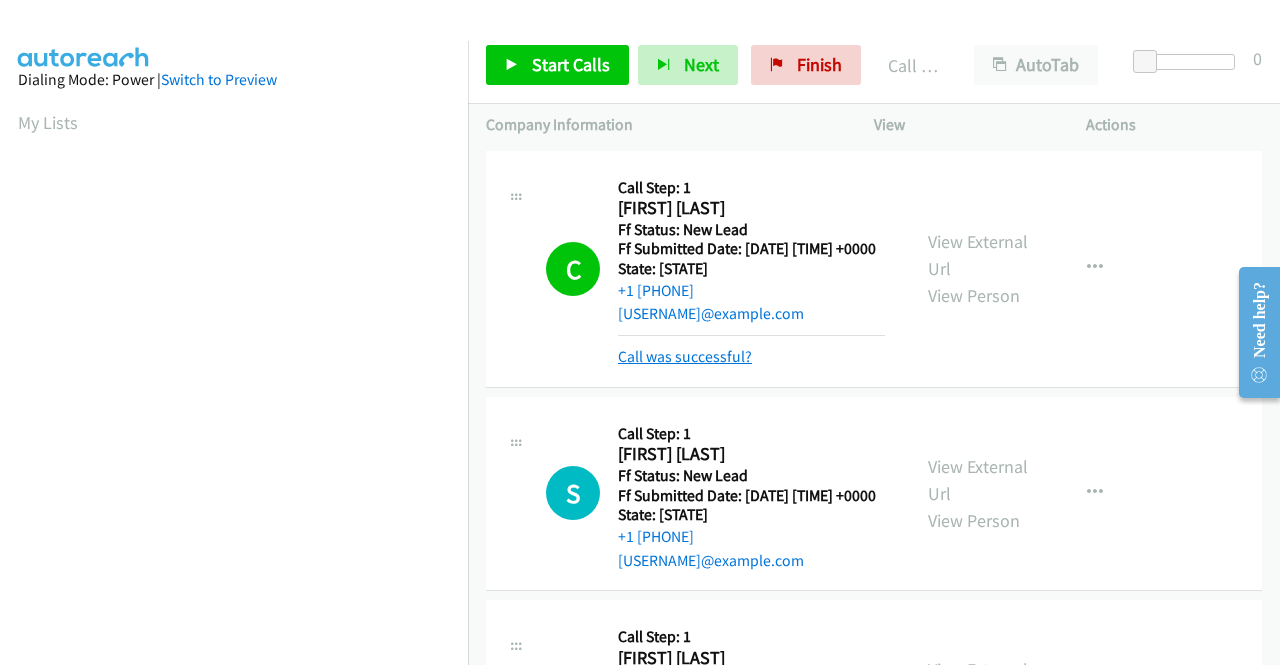 click on "Call was successful?" at bounding box center [685, 356] 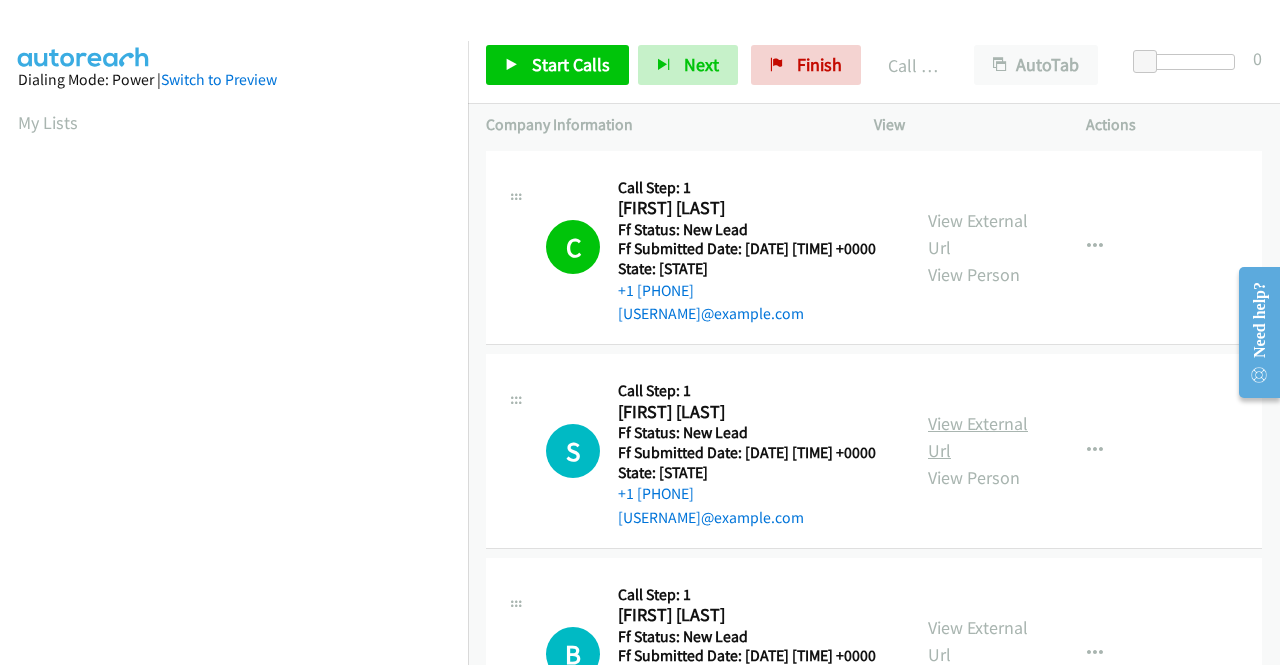 click on "View External Url" at bounding box center [978, 437] 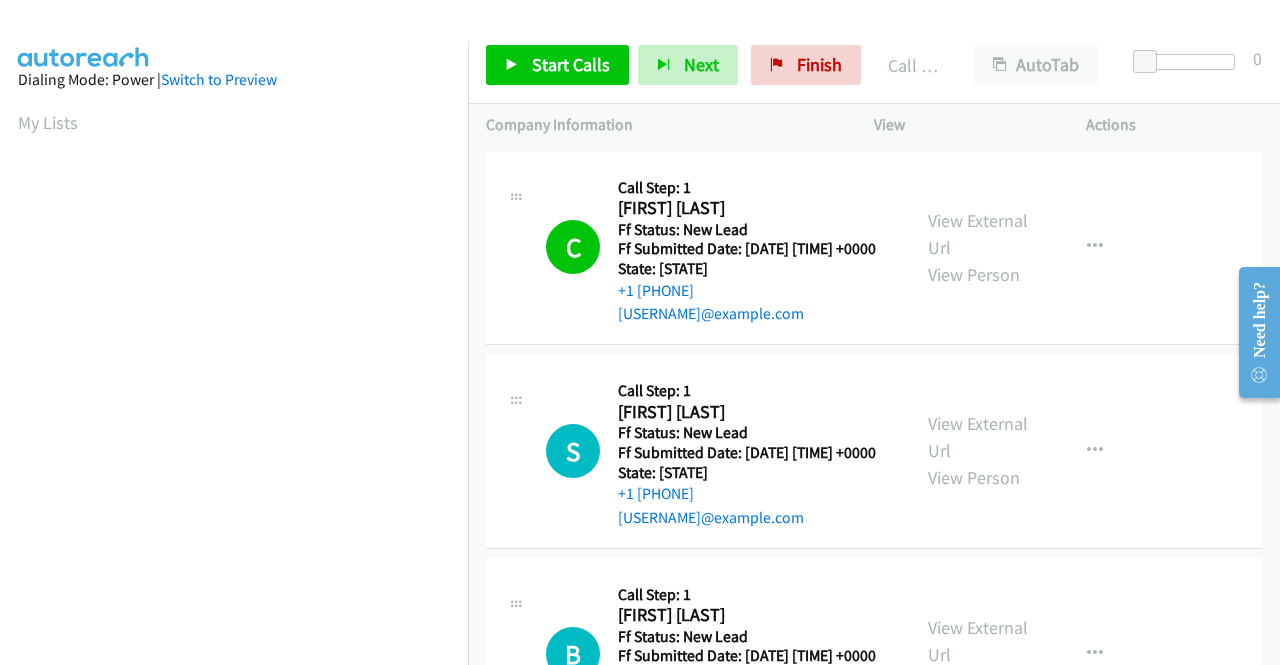 scroll, scrollTop: 100, scrollLeft: 0, axis: vertical 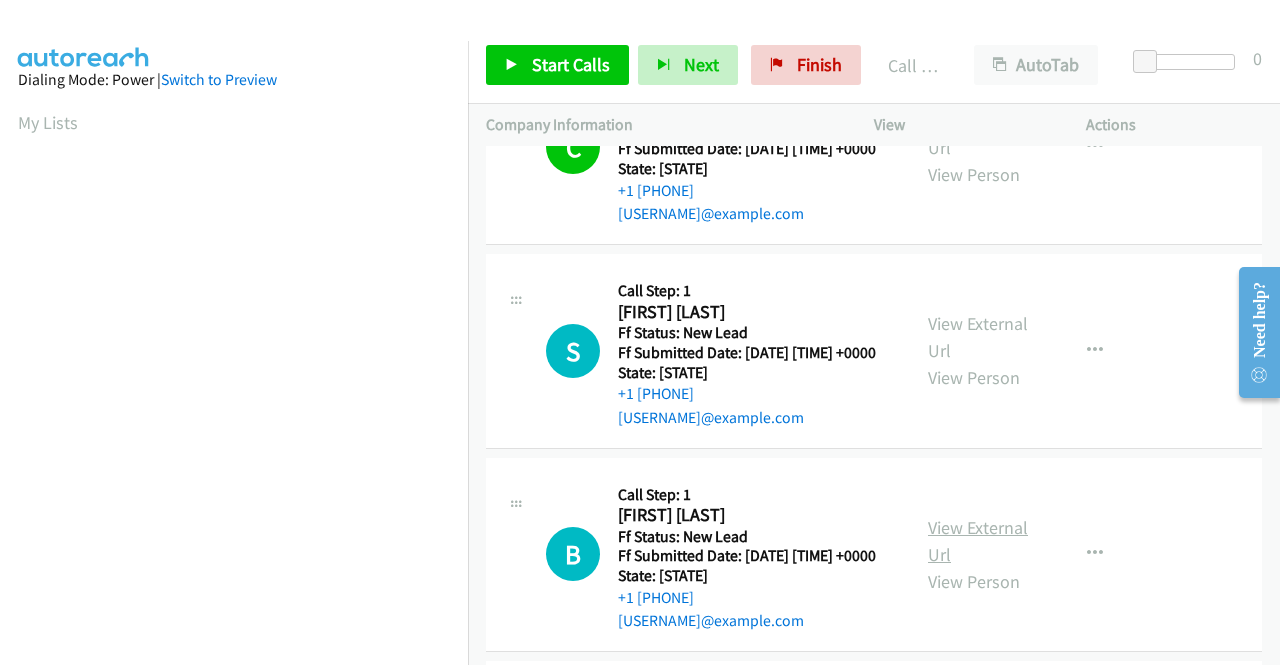 click on "View External Url" at bounding box center [978, 541] 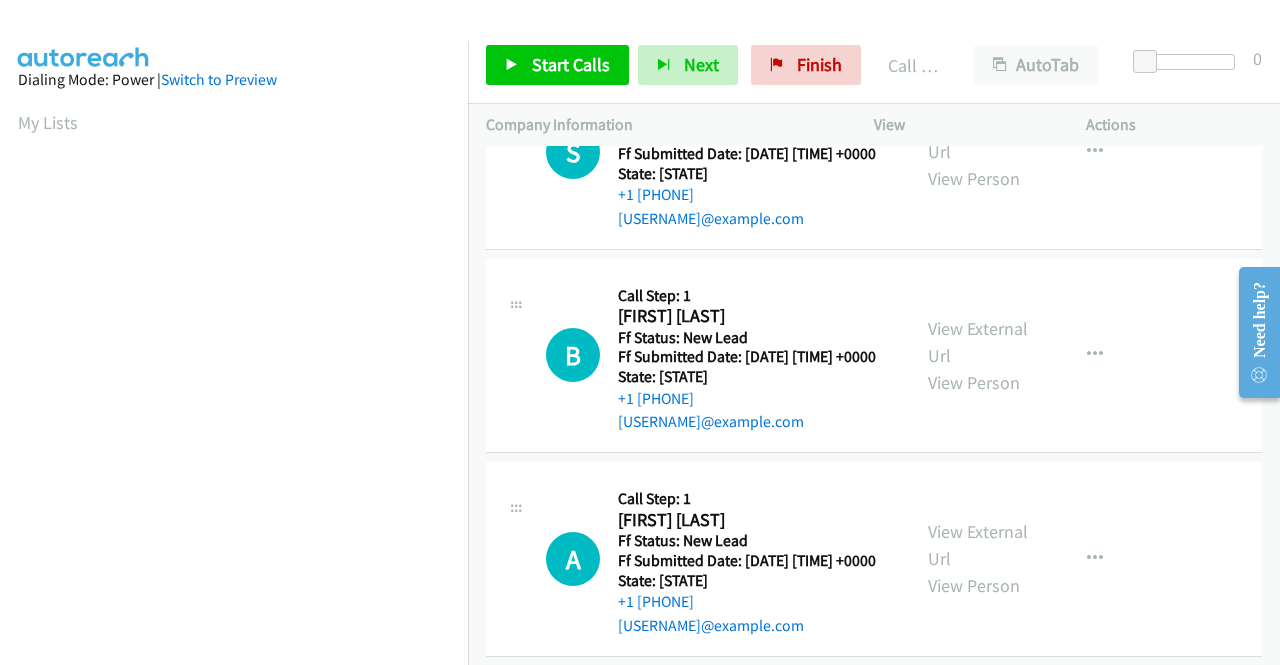 scroll, scrollTop: 300, scrollLeft: 0, axis: vertical 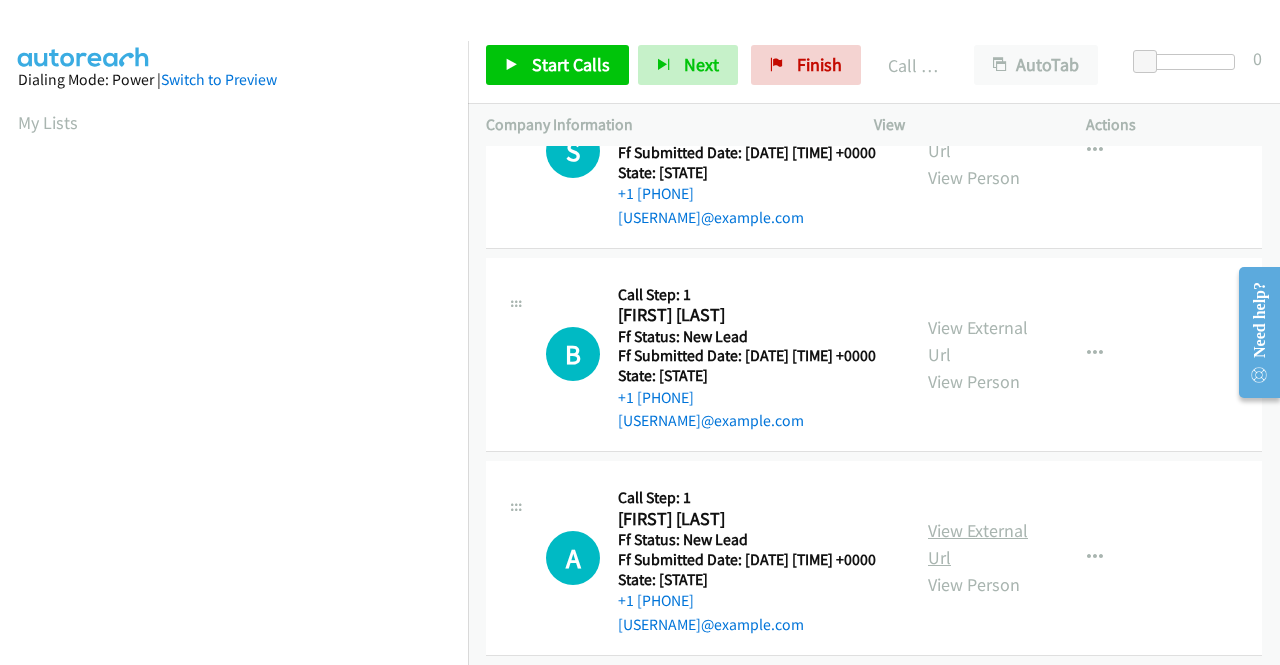 click on "View External Url" at bounding box center (978, 544) 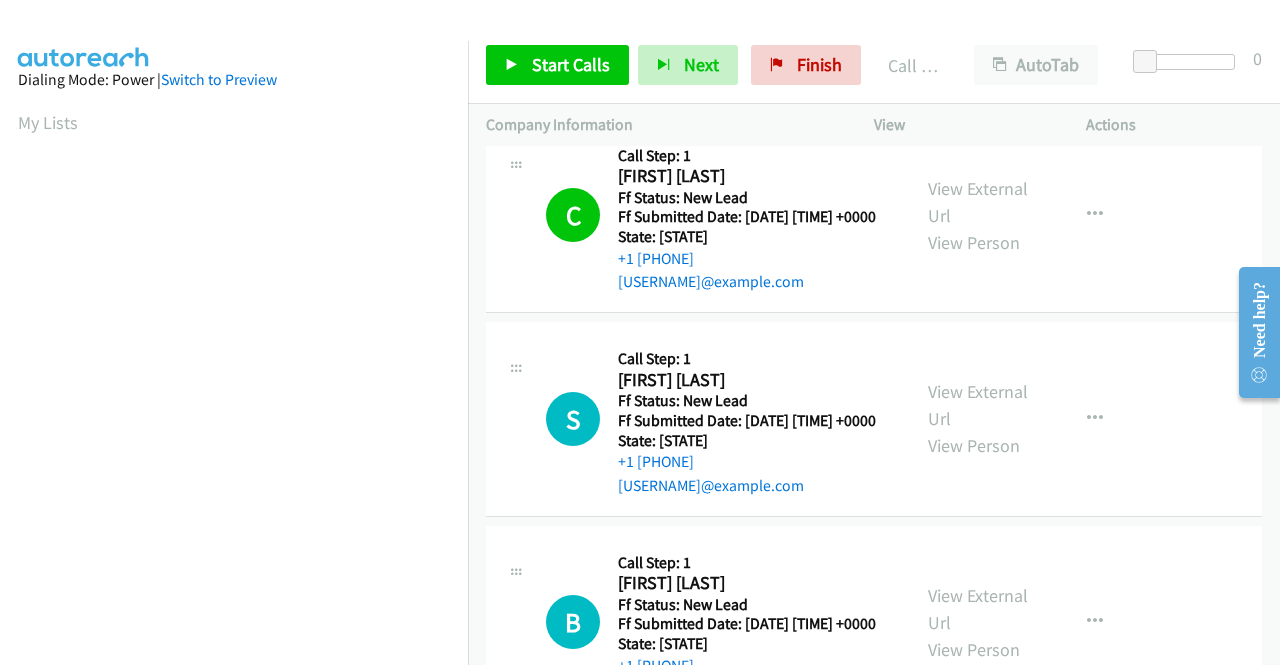 scroll, scrollTop: 0, scrollLeft: 0, axis: both 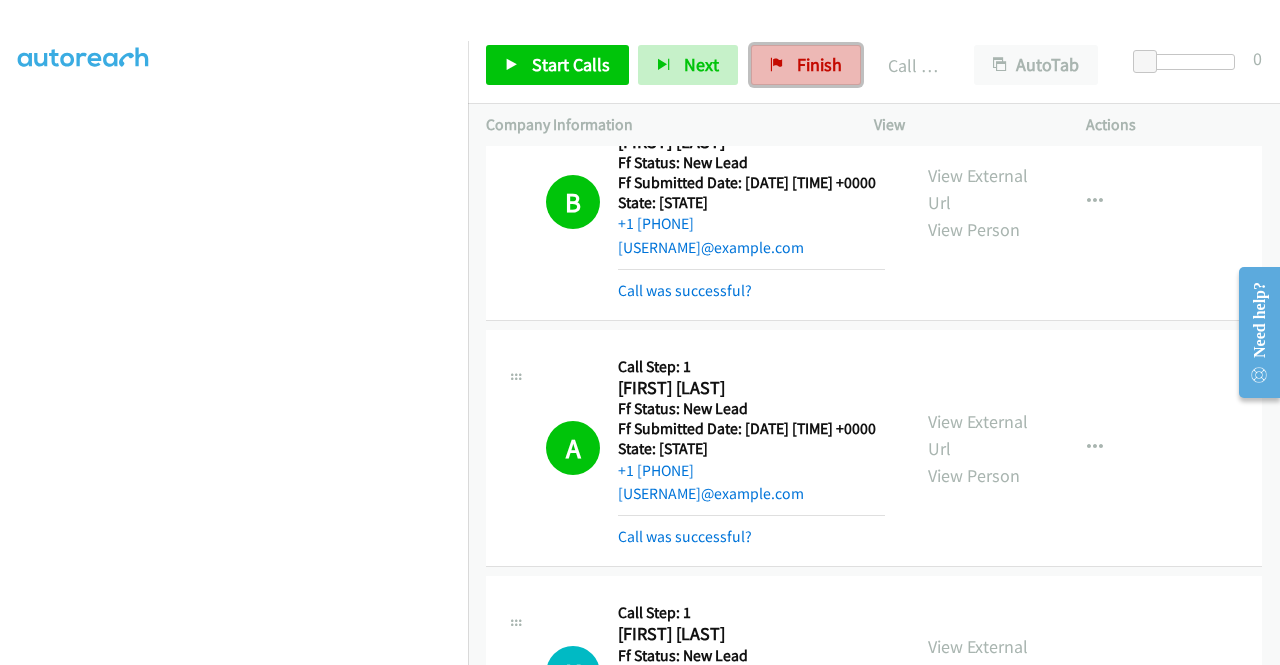 click on "Finish" at bounding box center [819, 64] 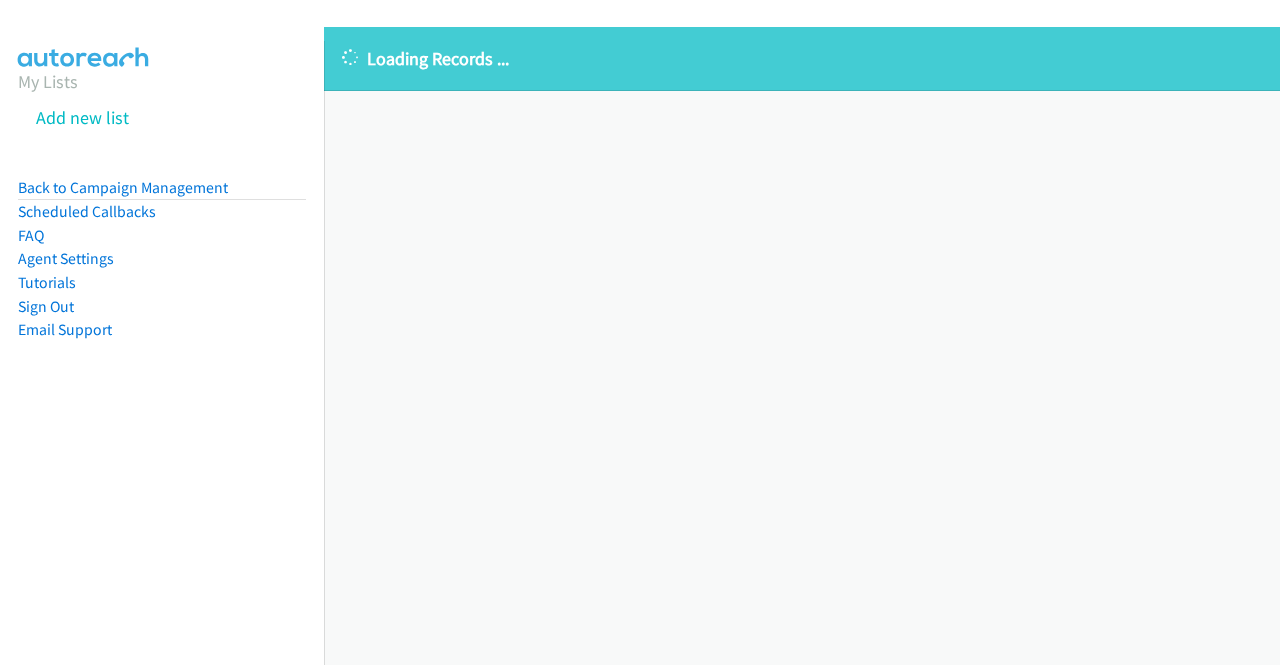 scroll, scrollTop: 0, scrollLeft: 0, axis: both 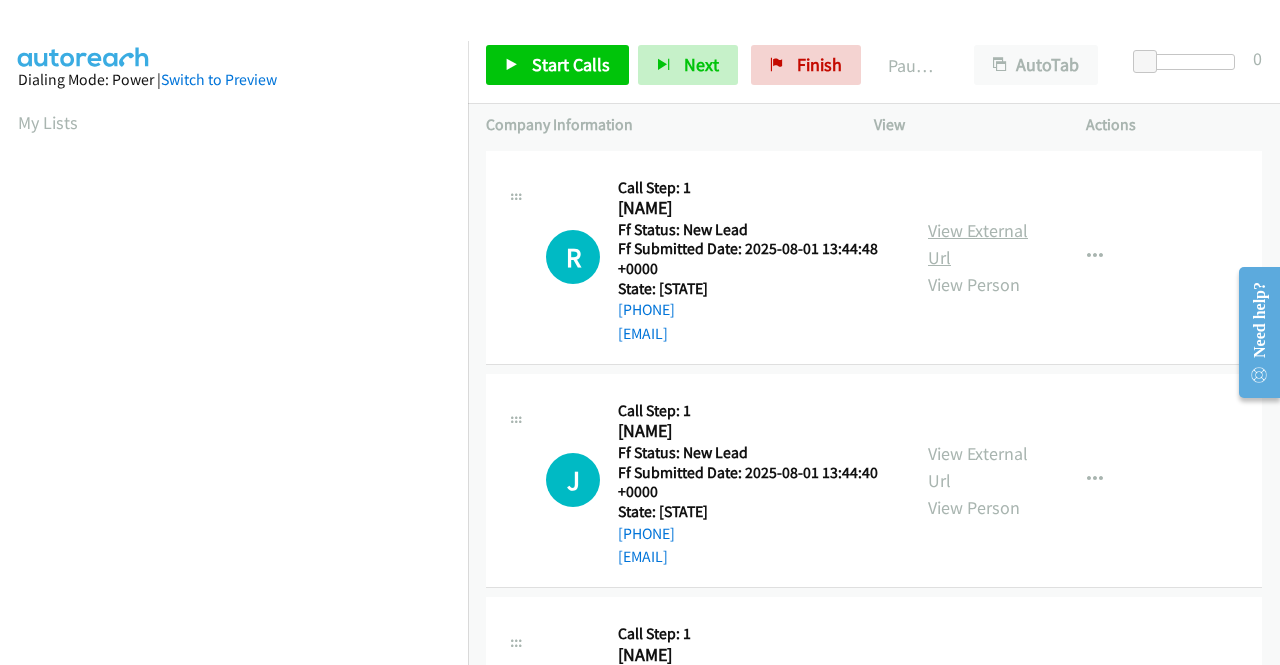 click on "View External Url" at bounding box center [978, 244] 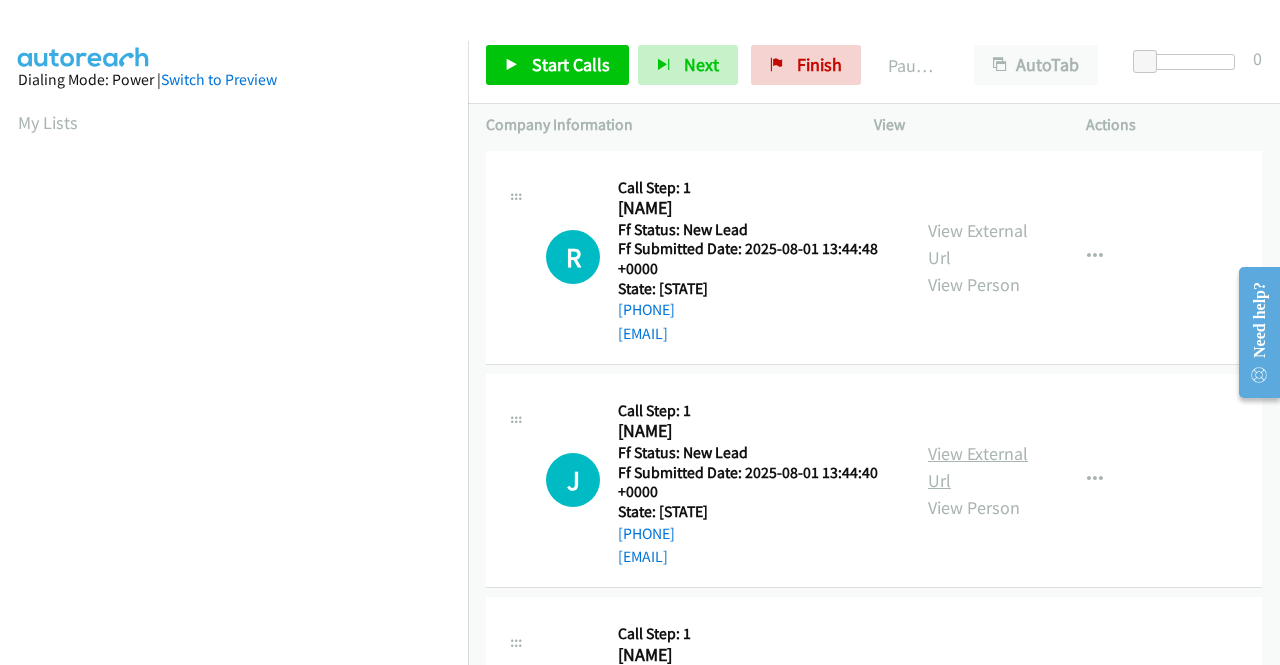 click on "View External Url" at bounding box center [978, 467] 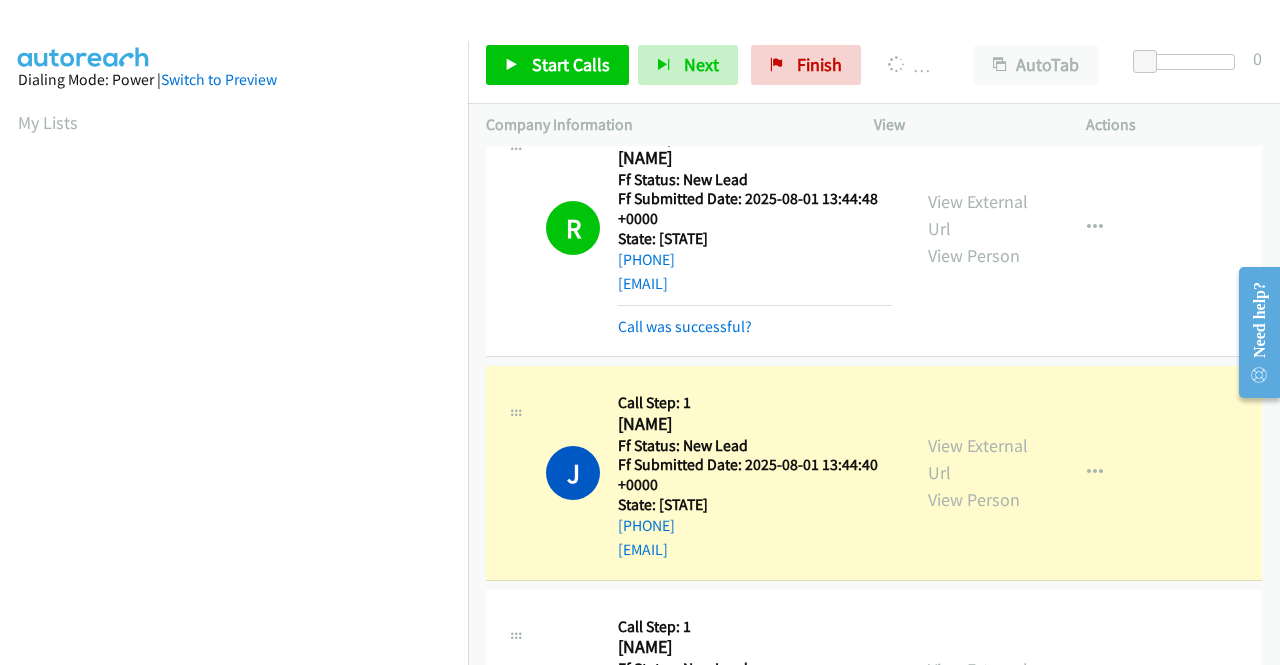scroll, scrollTop: 200, scrollLeft: 0, axis: vertical 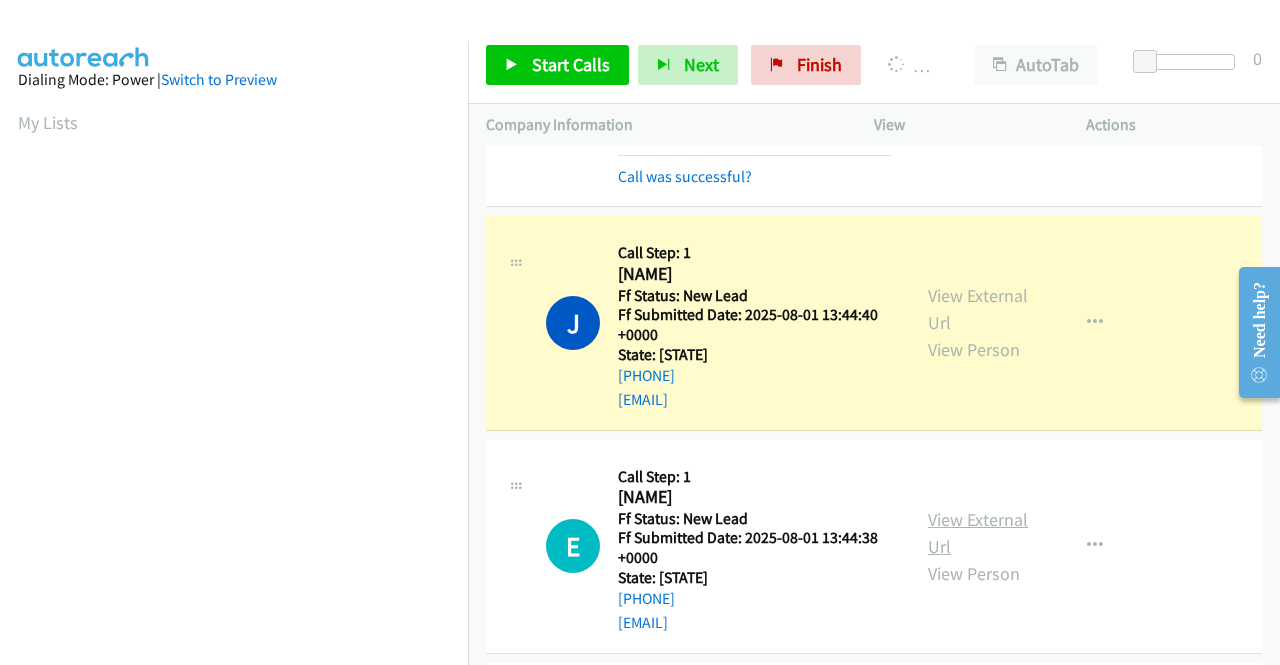 click on "View External Url" at bounding box center (978, 533) 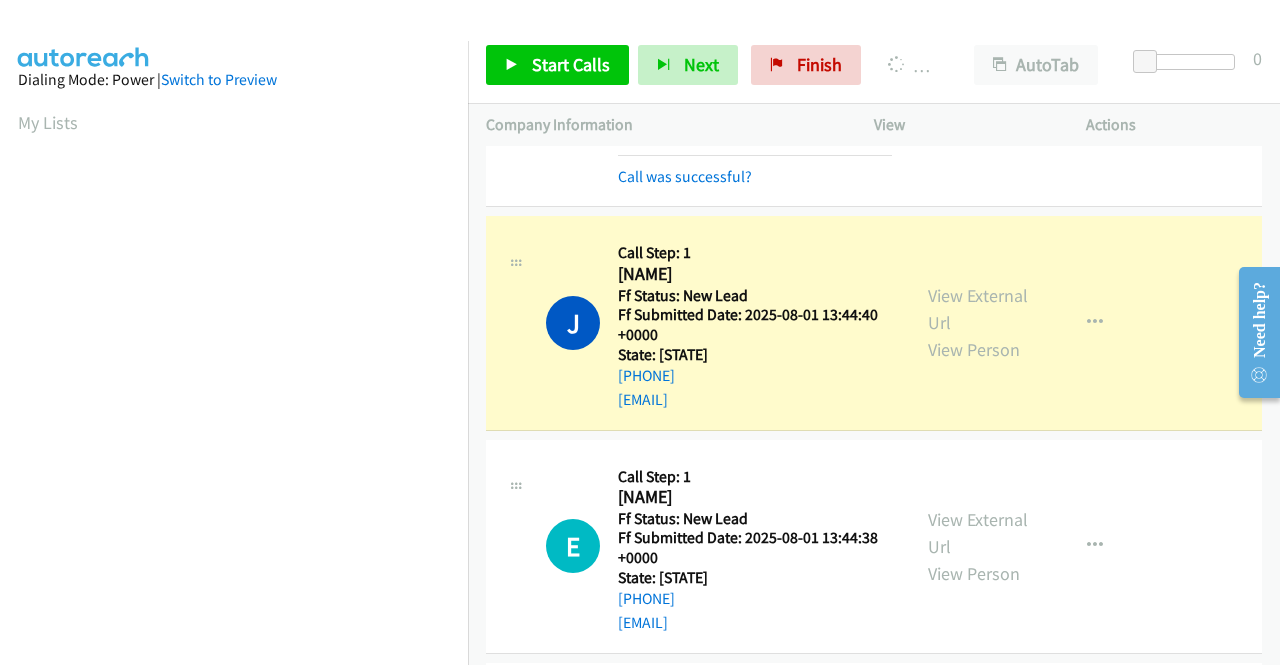 scroll, scrollTop: 400, scrollLeft: 0, axis: vertical 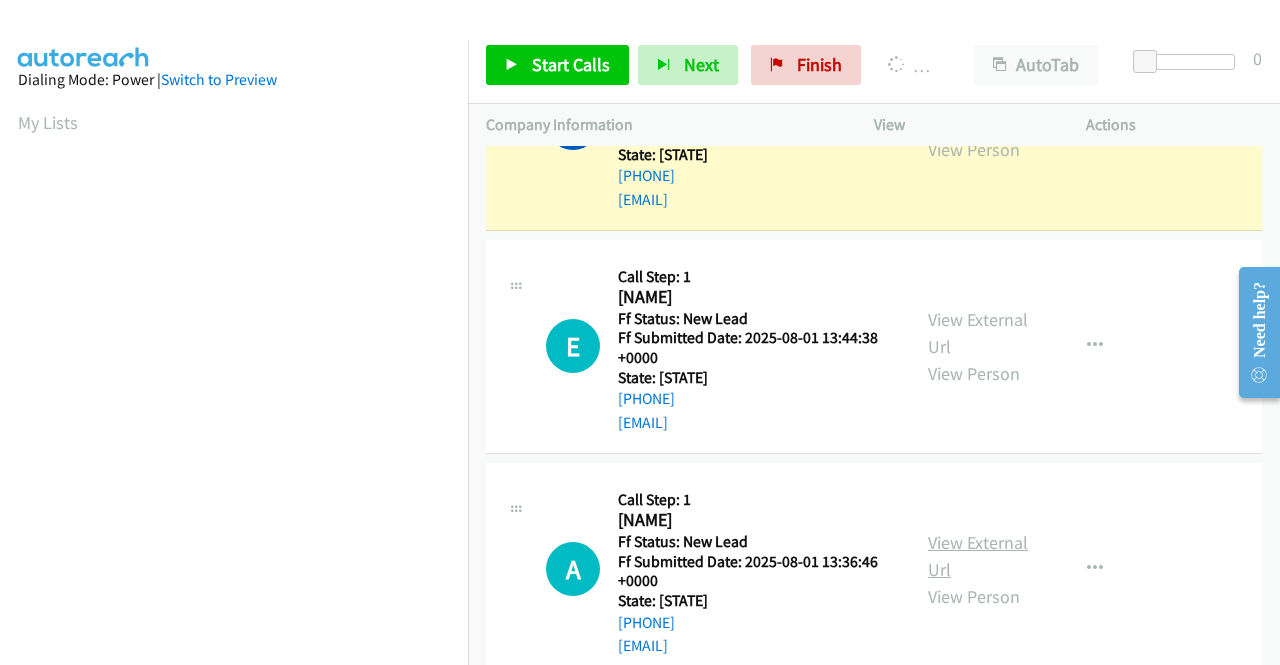 click on "View External Url" at bounding box center (978, 556) 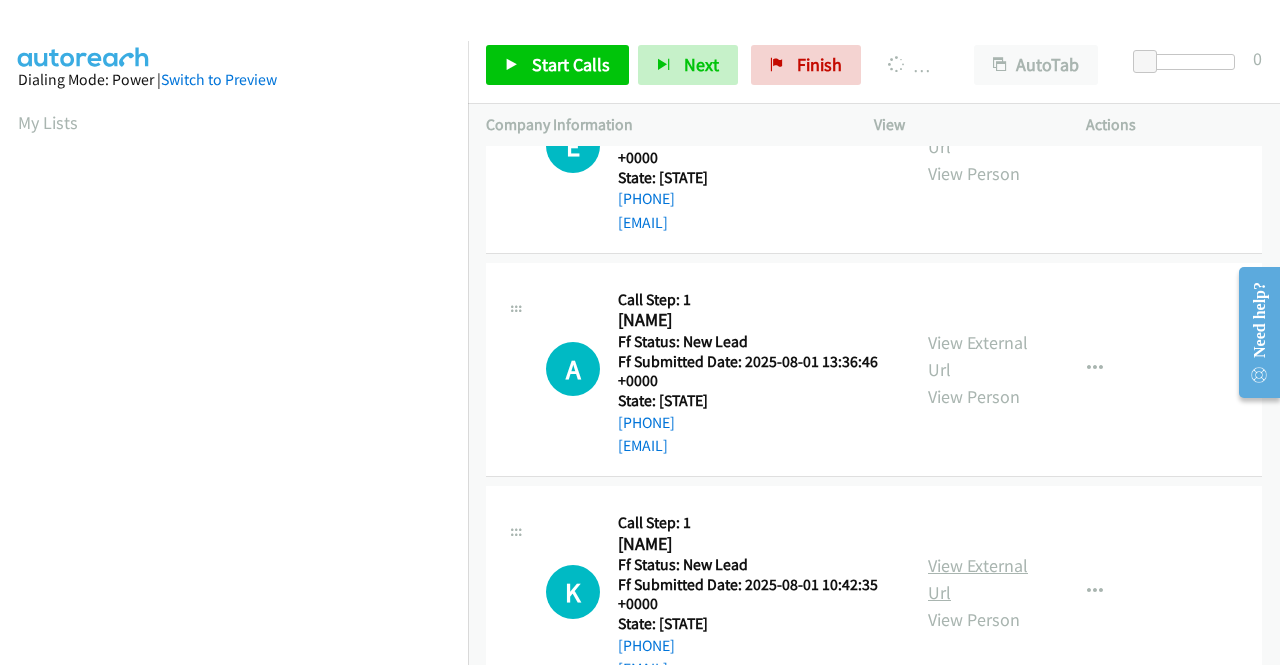 click on "View External Url" at bounding box center (978, 579) 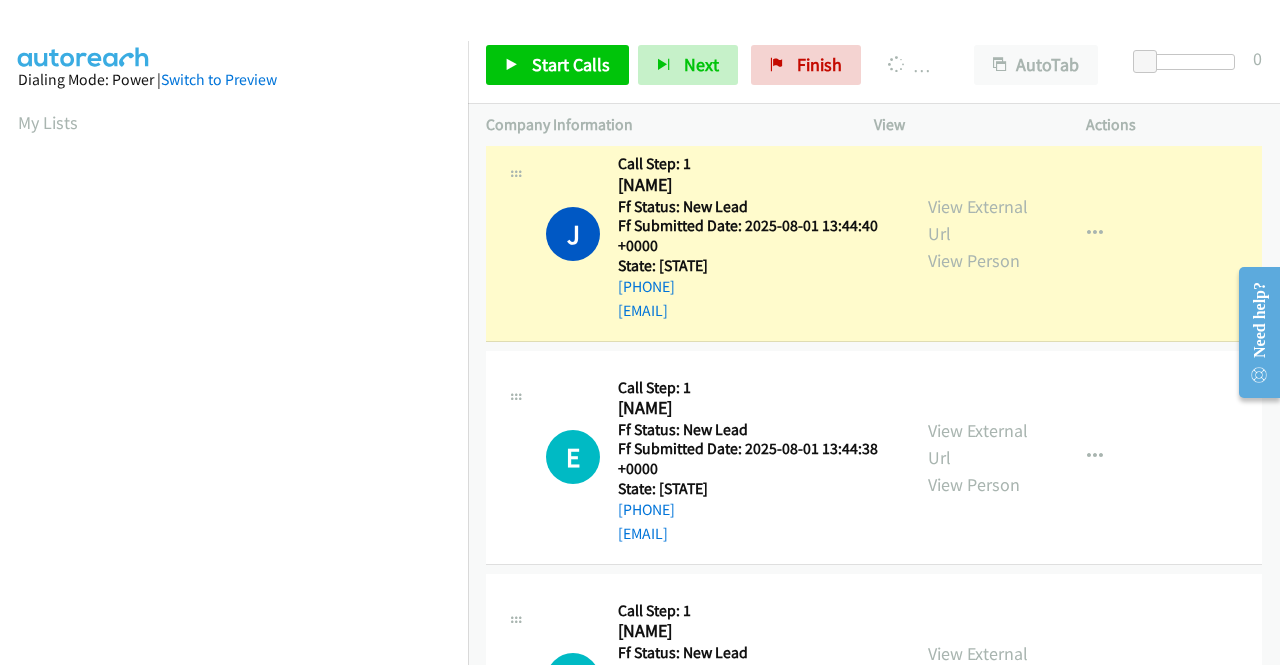 scroll, scrollTop: 262, scrollLeft: 0, axis: vertical 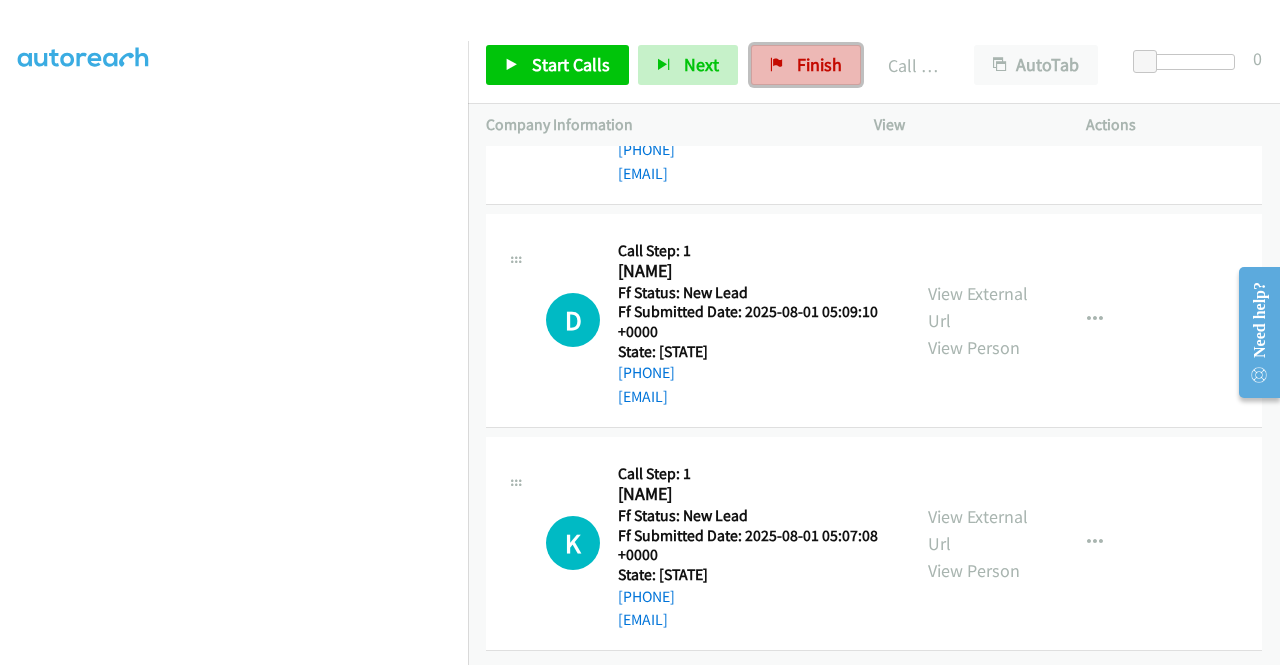 click on "Finish" at bounding box center [819, 64] 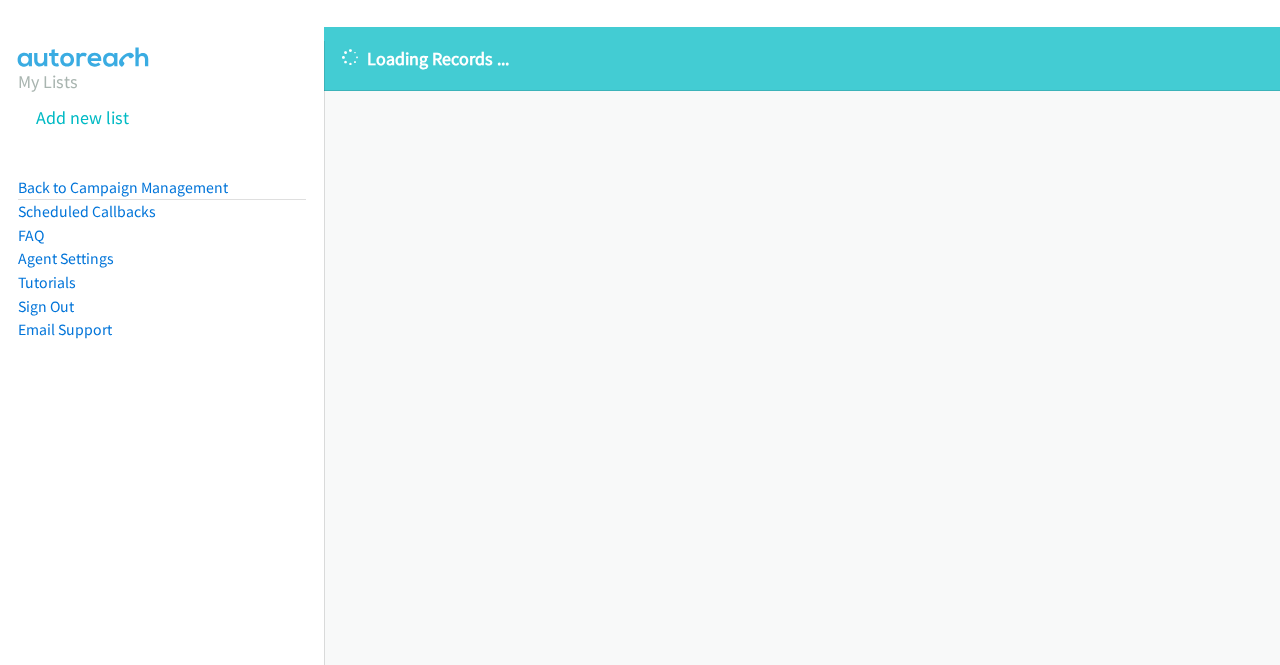 scroll, scrollTop: 0, scrollLeft: 0, axis: both 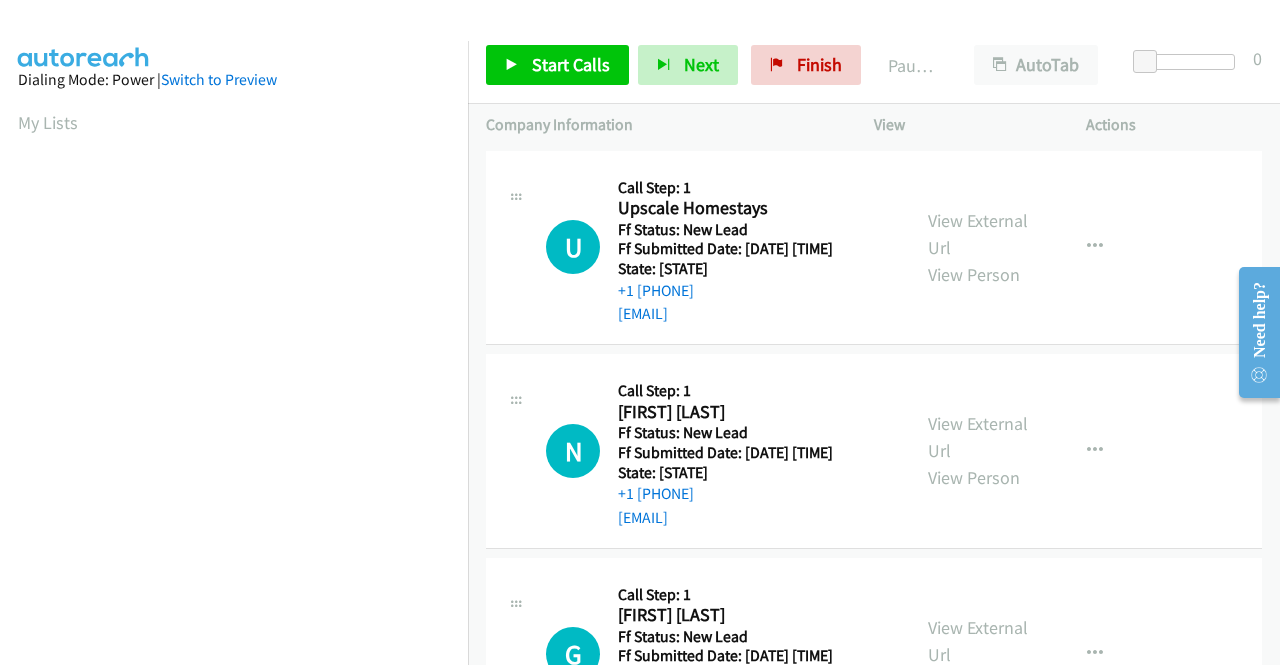 click on "N
Callback Scheduled
Call Step: 1
[FIRST] [LAST]
[TIMEZONE]
Ff Status: New Lead
Ff Submitted Date: [DATE] [TIME]
State: [STATE]
+1 [PHONE]
[EMAIL]
Call was successful?
View External Url
View Person
View ExternalUrl
Email
Schedule/Manage Callback
Skip Call
Add to do not call list" at bounding box center (874, 452) 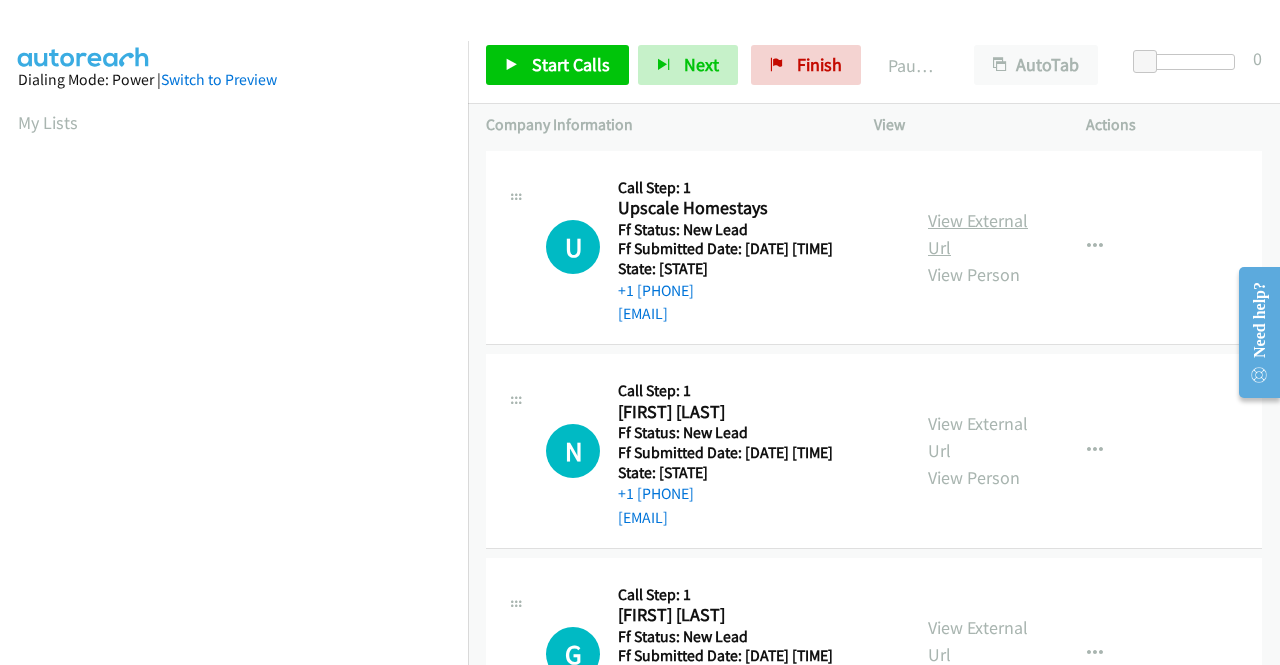 click on "View External Url" at bounding box center [978, 234] 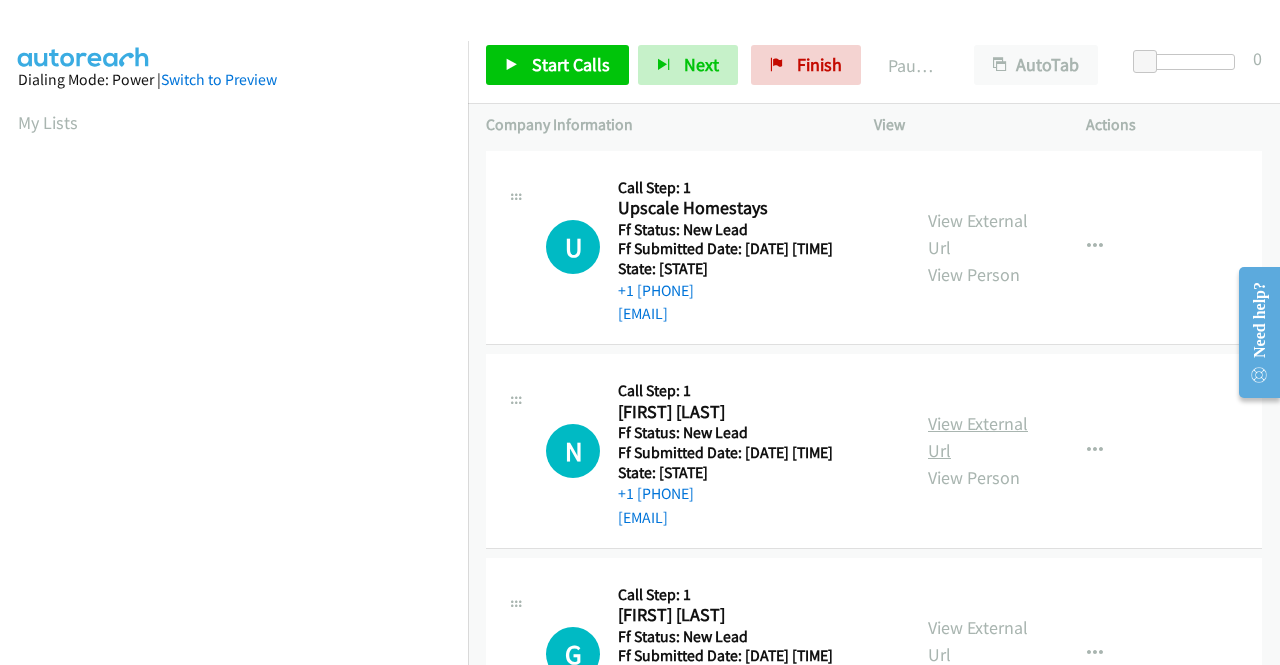 click on "View External Url" at bounding box center (978, 437) 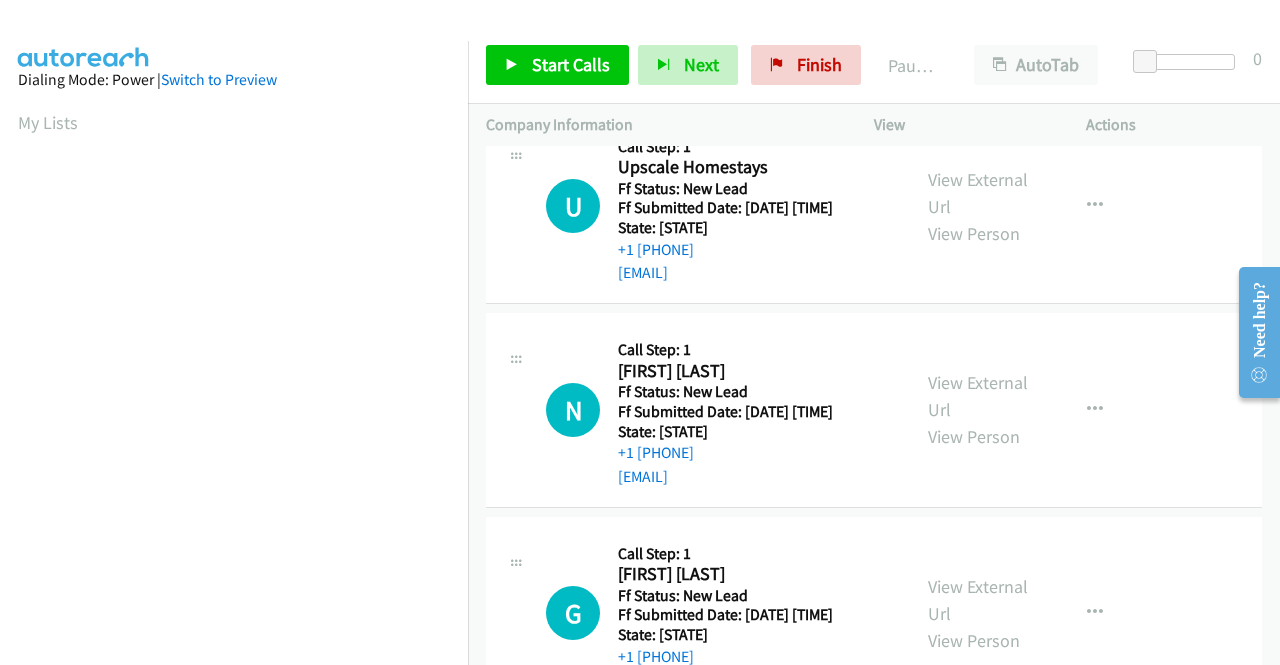 scroll, scrollTop: 100, scrollLeft: 0, axis: vertical 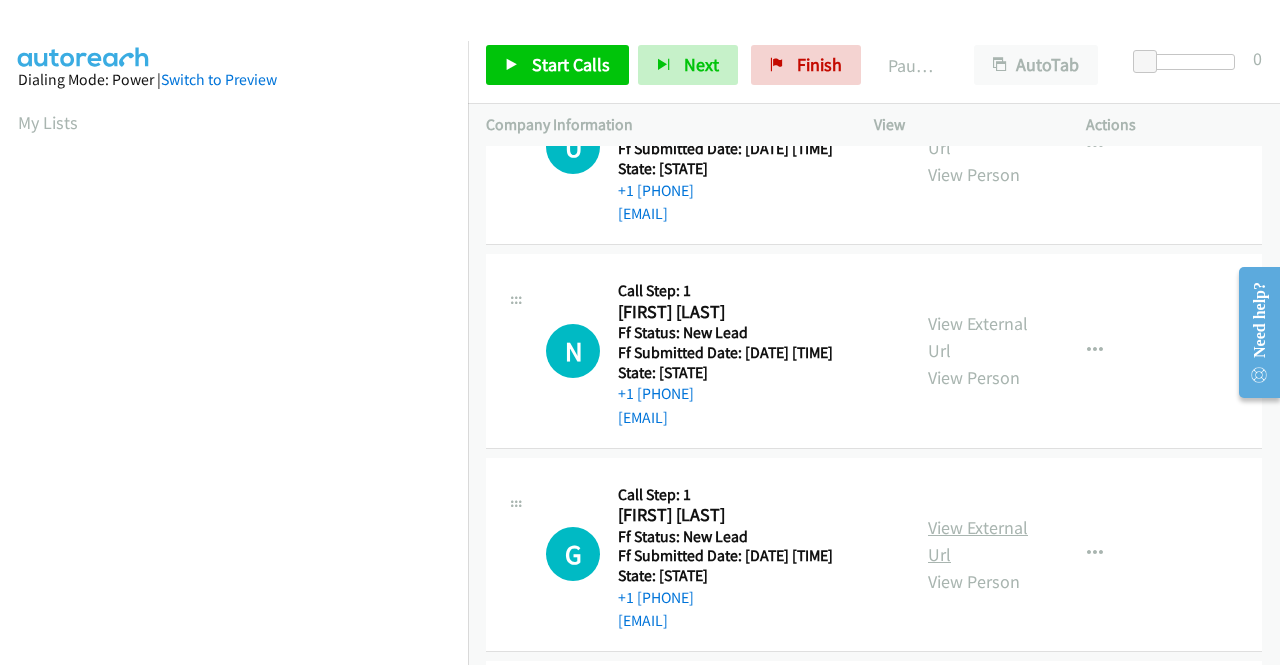 click on "View External Url" at bounding box center (978, 541) 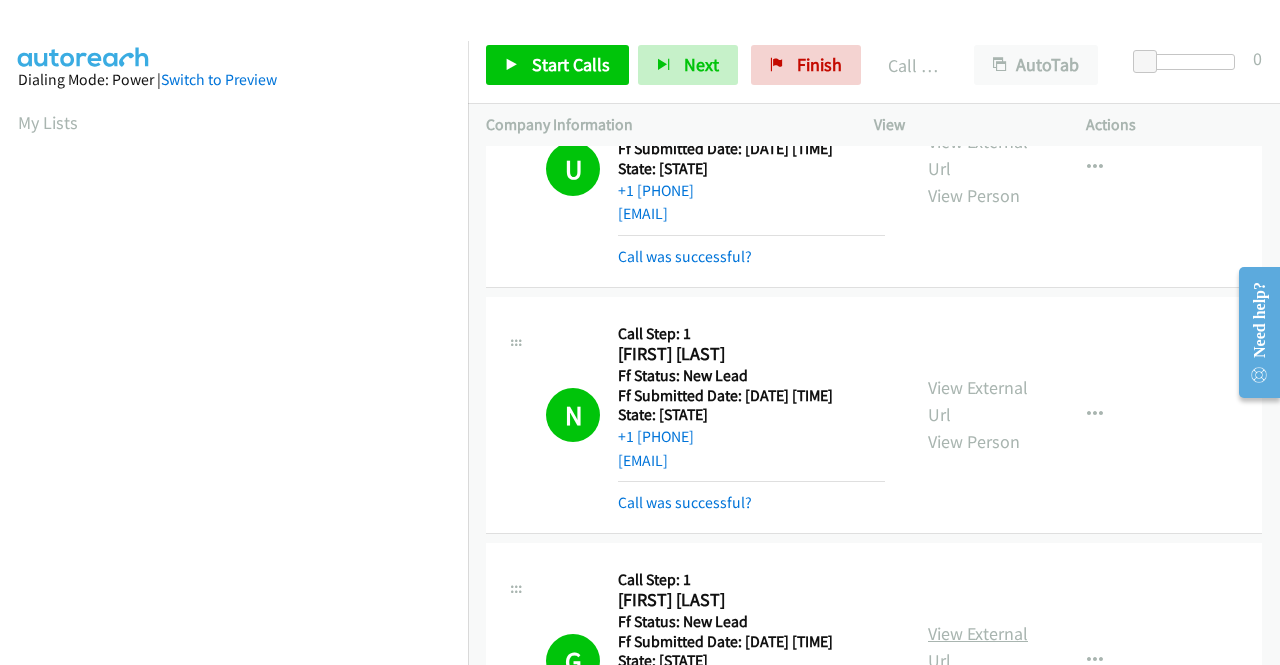 scroll, scrollTop: 456, scrollLeft: 0, axis: vertical 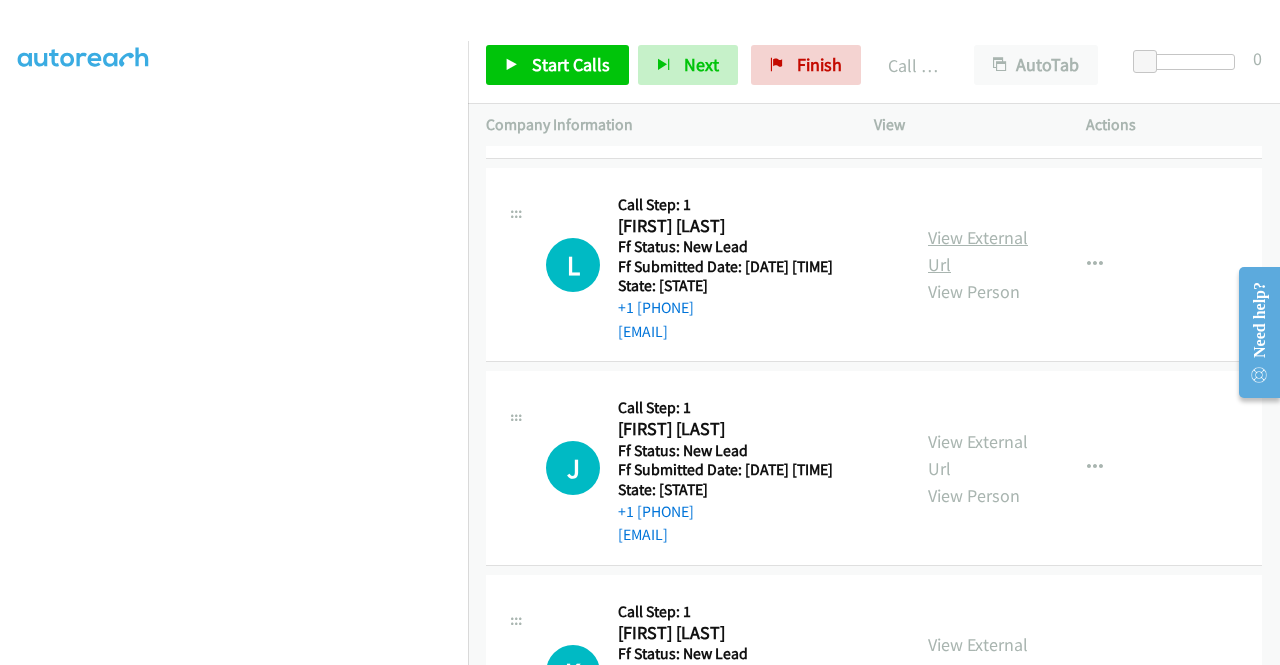 click on "View External Url" at bounding box center (978, 251) 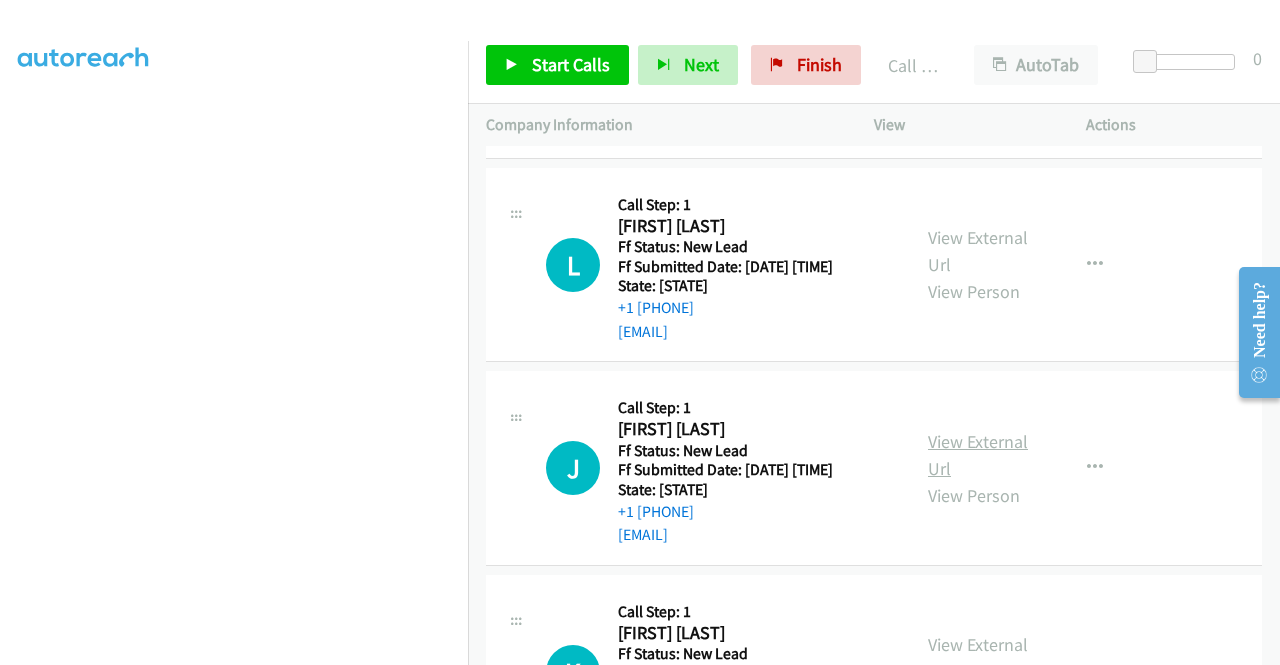 click on "View External Url" at bounding box center [978, 455] 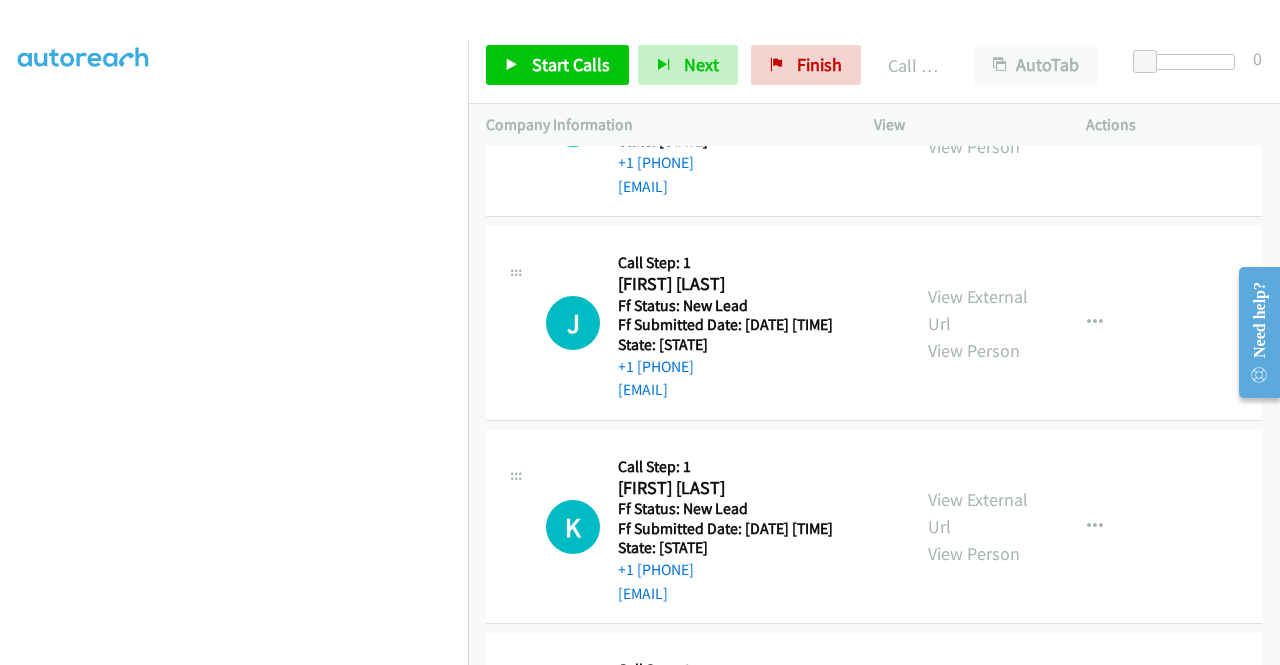 scroll, scrollTop: 921, scrollLeft: 0, axis: vertical 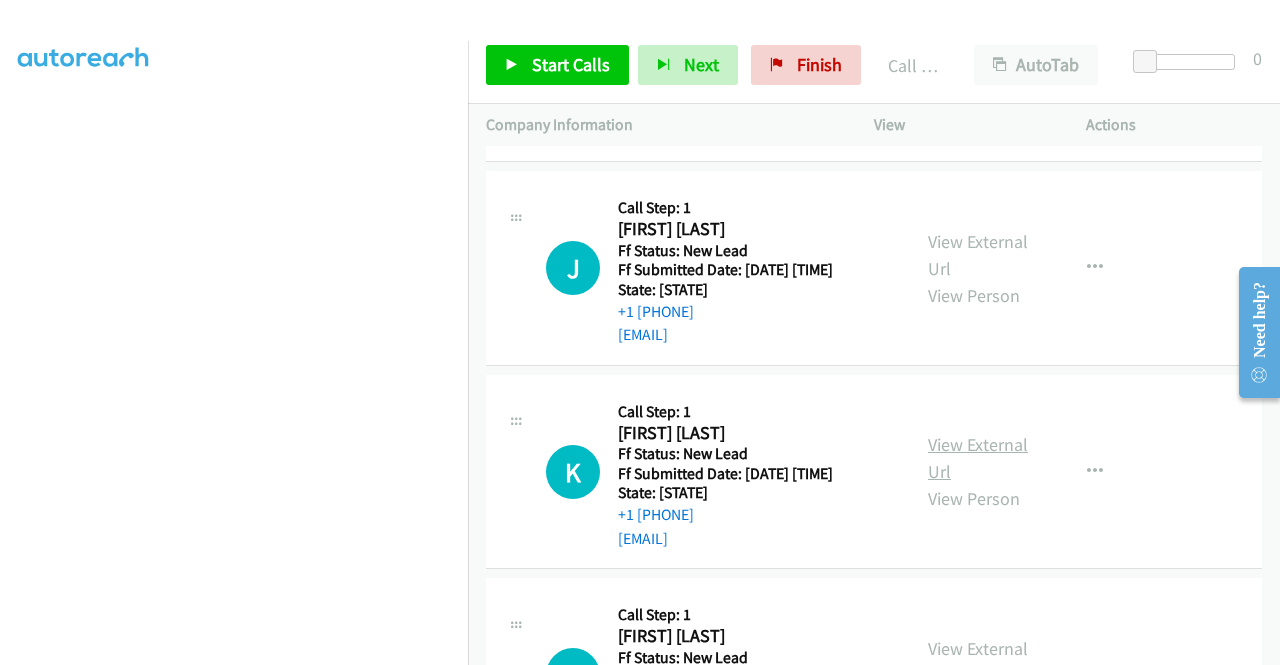 click on "View External Url" at bounding box center (978, 458) 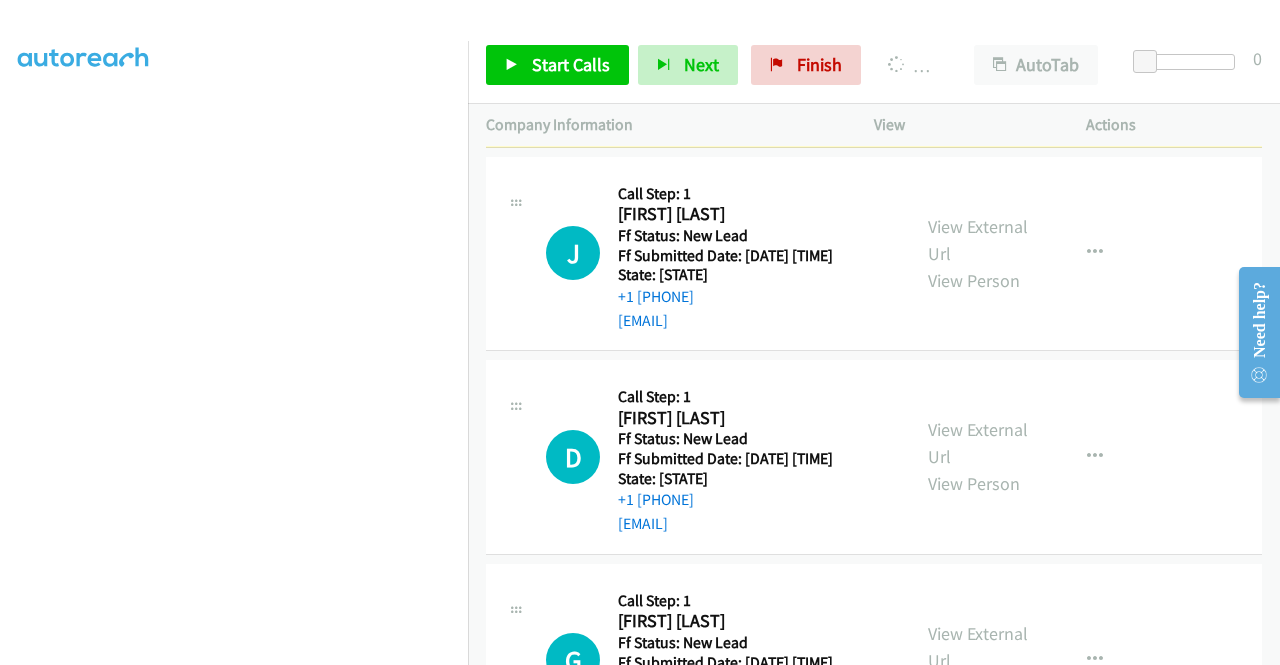 scroll, scrollTop: 1542, scrollLeft: 0, axis: vertical 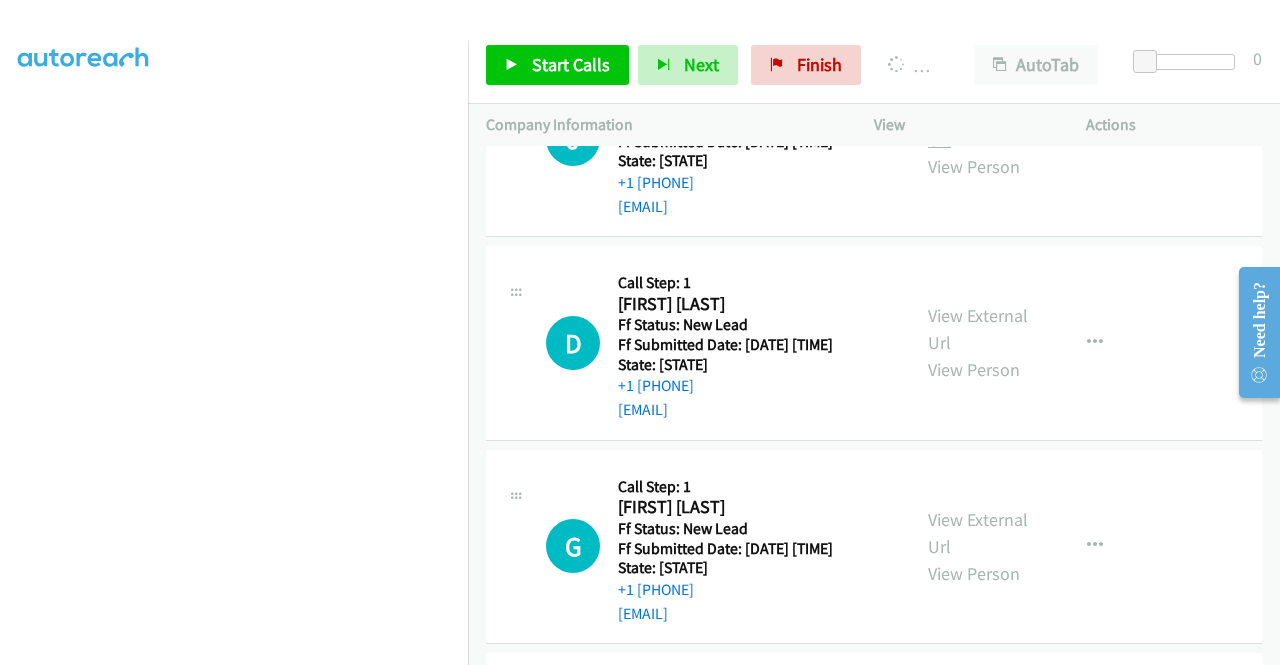 click on "View External Url" at bounding box center [978, 126] 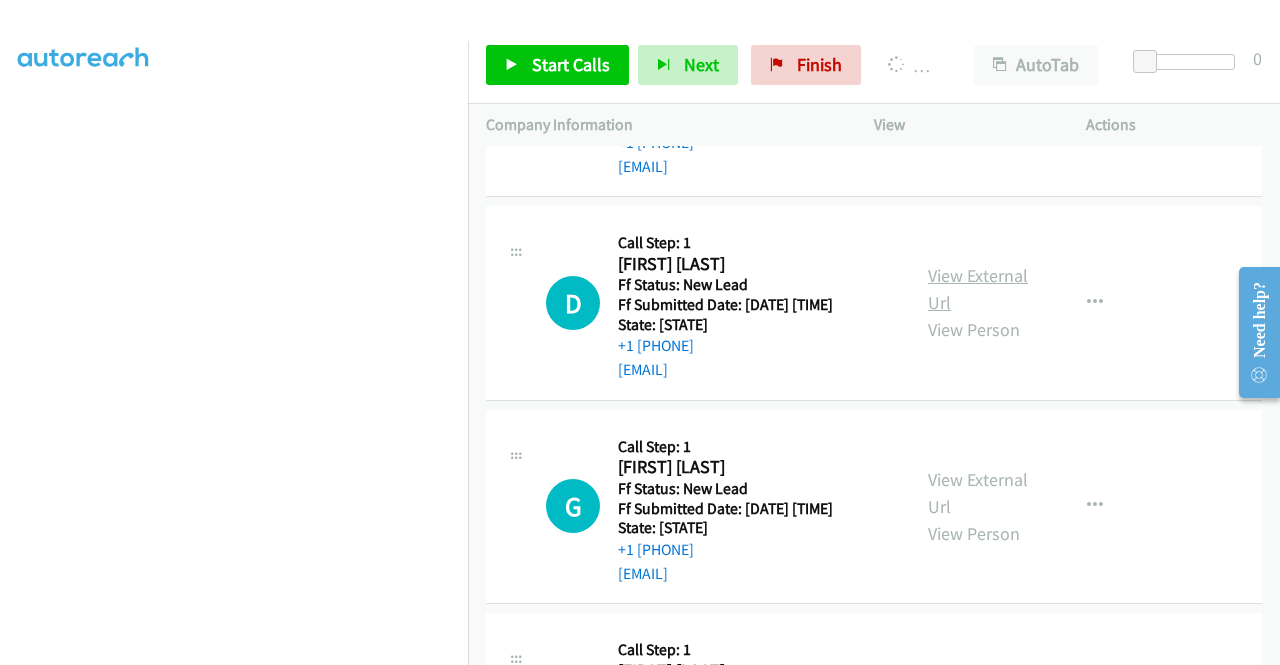 scroll, scrollTop: 1642, scrollLeft: 0, axis: vertical 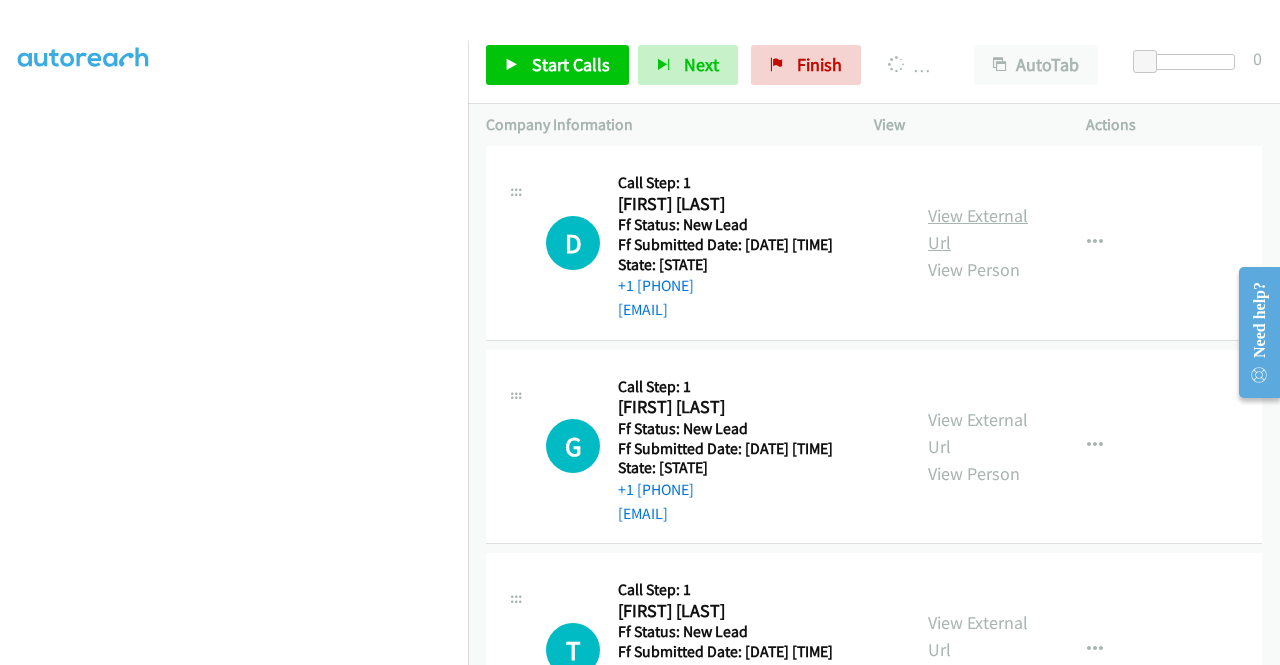click on "View External Url" at bounding box center (978, 229) 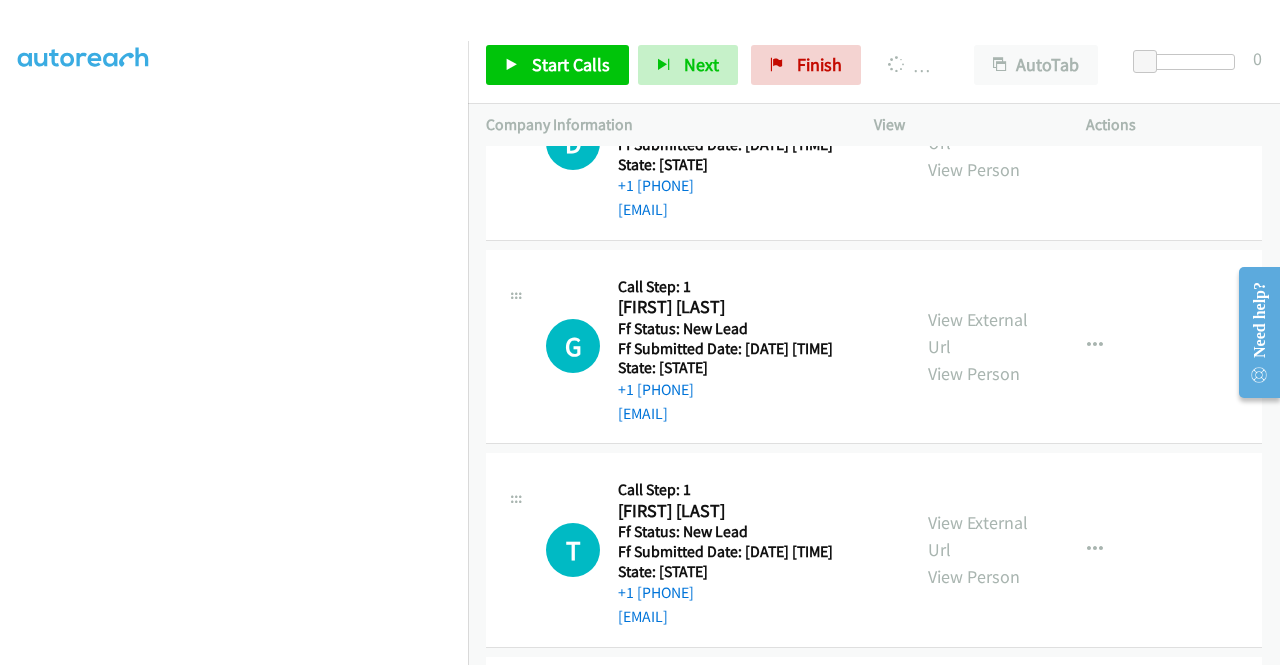scroll, scrollTop: 1842, scrollLeft: 0, axis: vertical 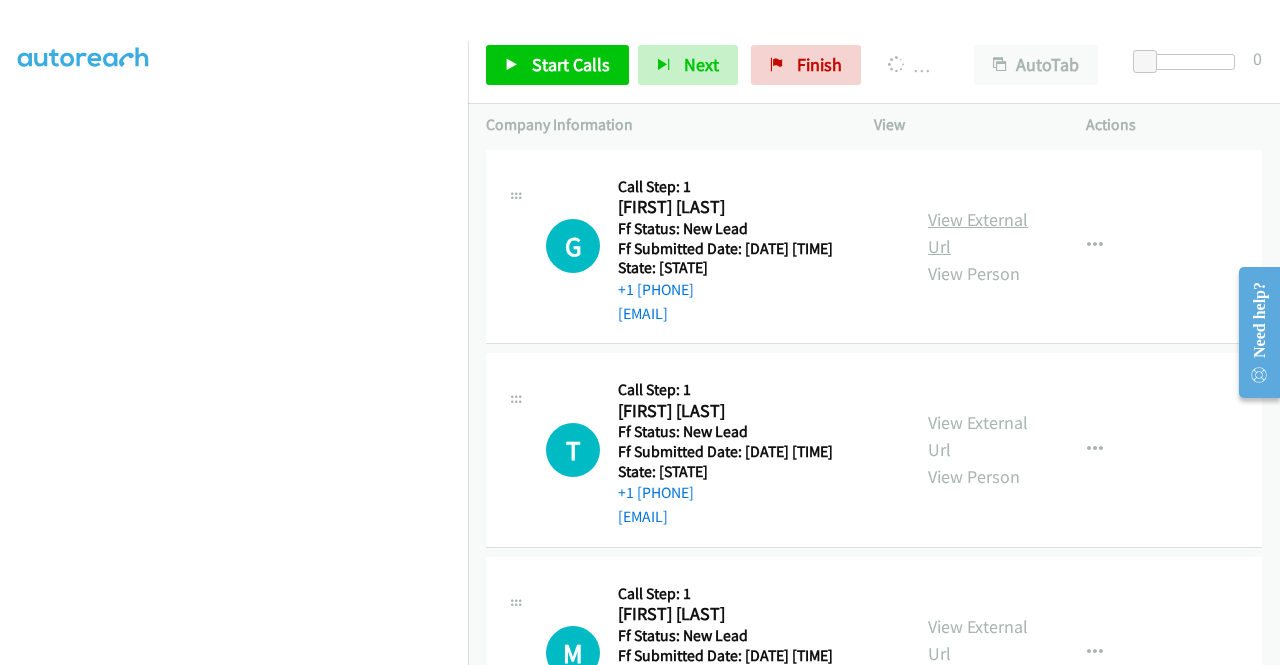 click on "View External Url" at bounding box center (978, 233) 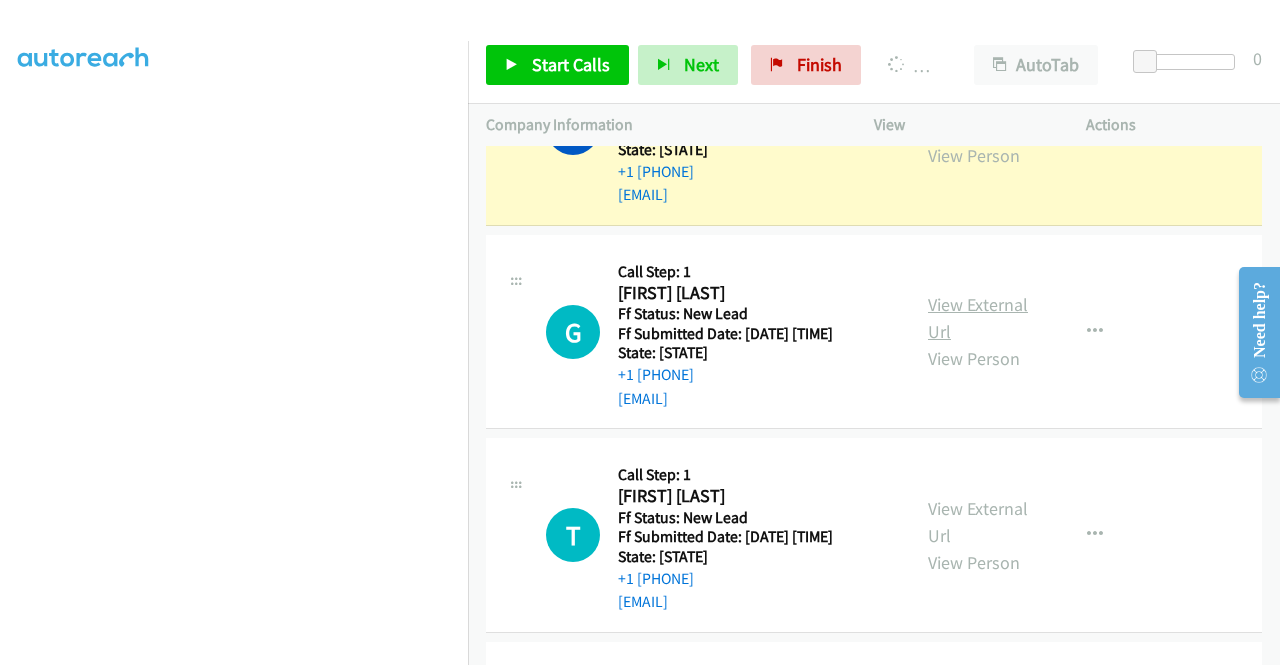 scroll, scrollTop: 456, scrollLeft: 0, axis: vertical 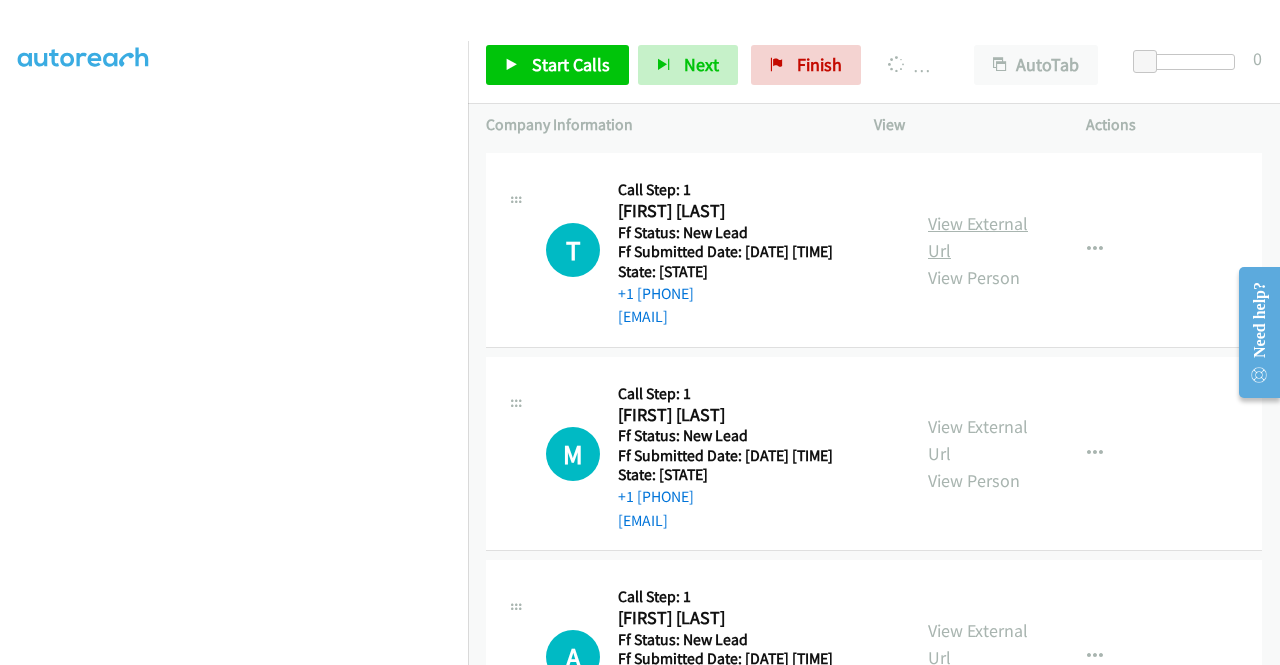 click on "View External Url" at bounding box center (978, 237) 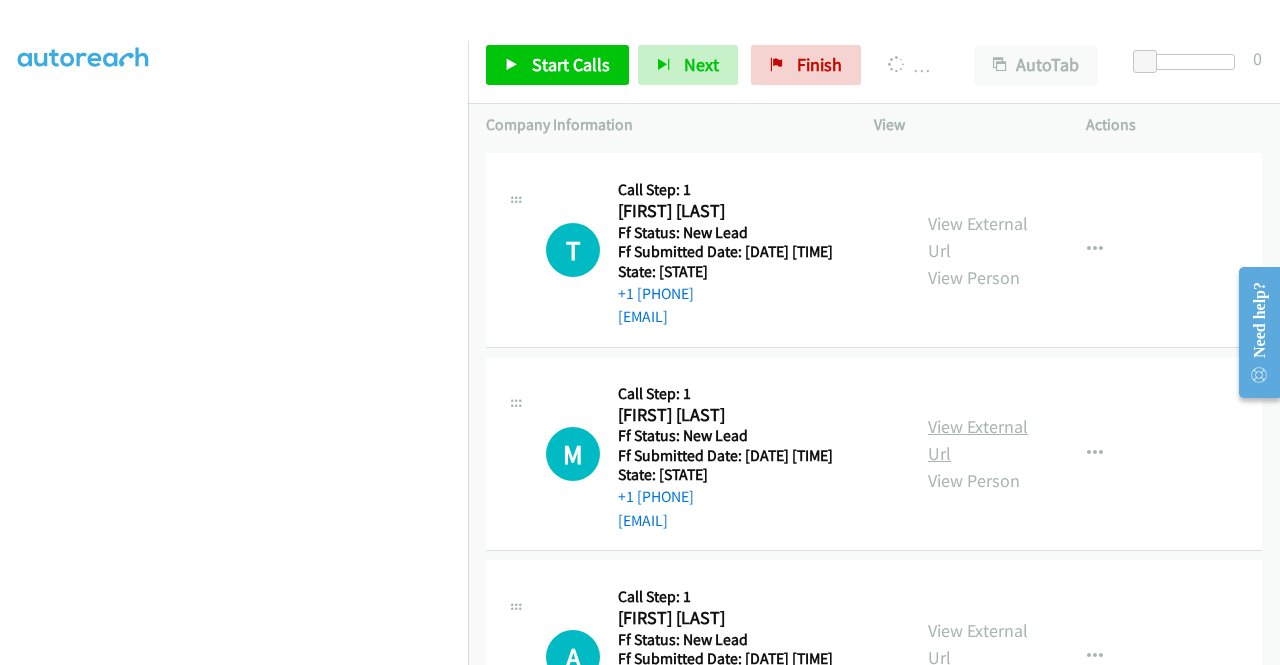 click on "View External Url" at bounding box center (978, 440) 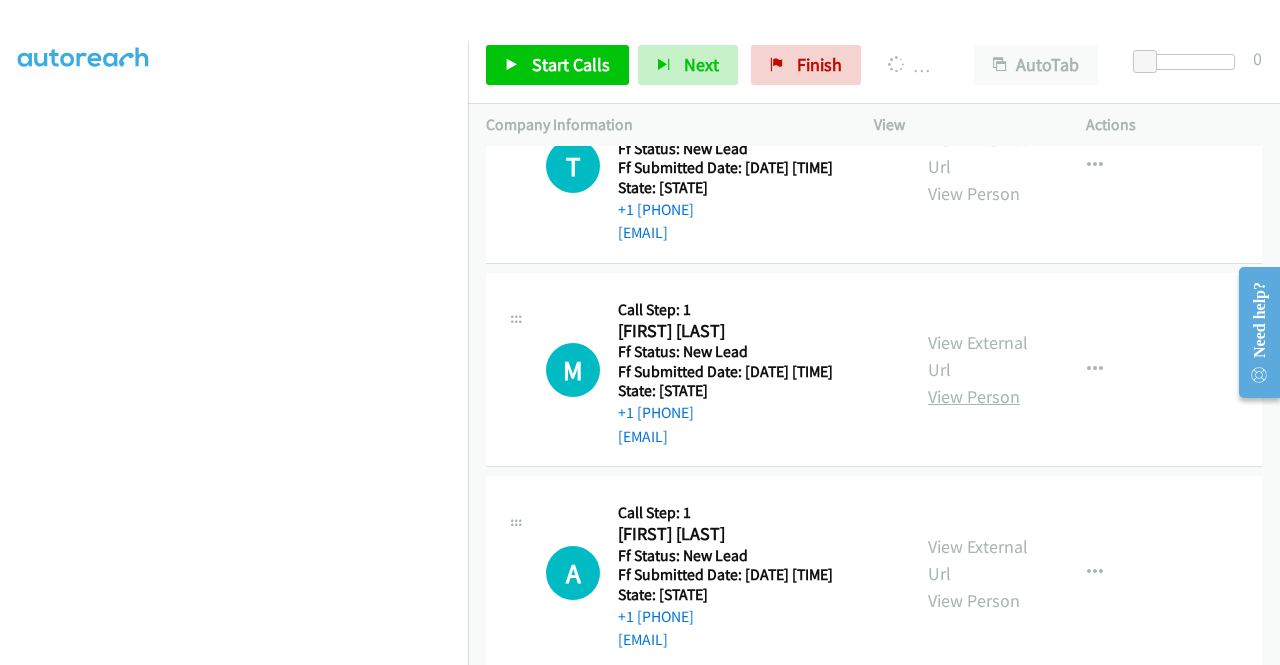 scroll, scrollTop: 2327, scrollLeft: 0, axis: vertical 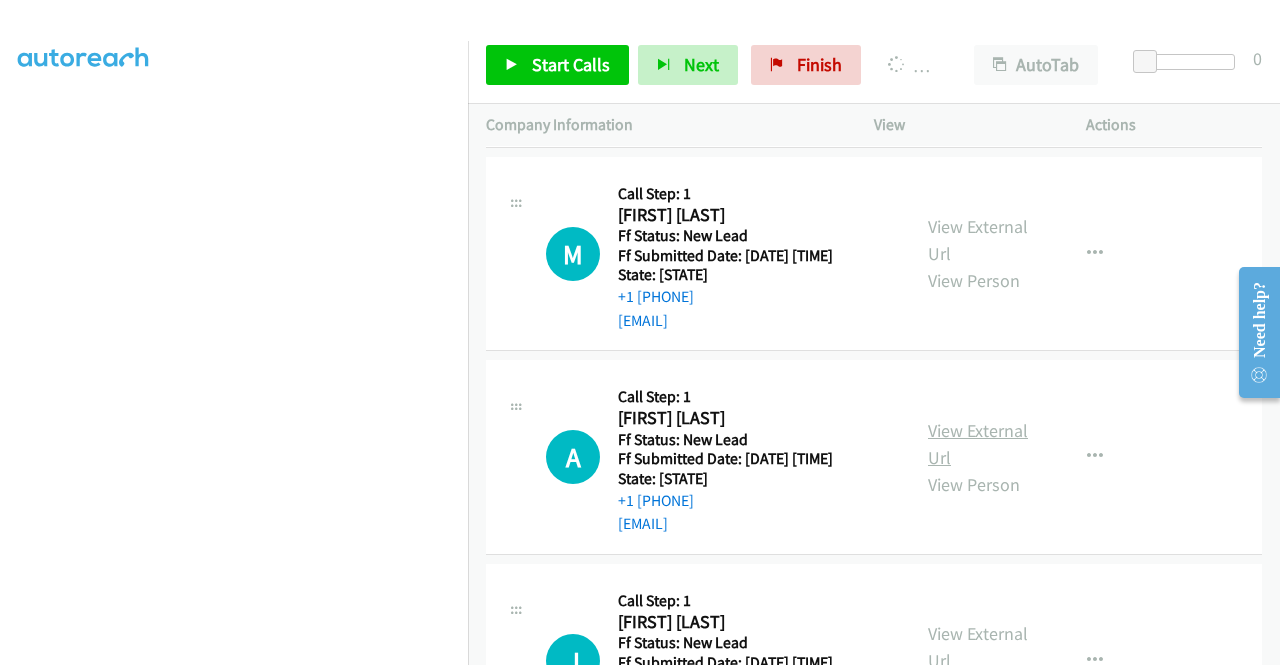 click on "View External Url" at bounding box center (978, 444) 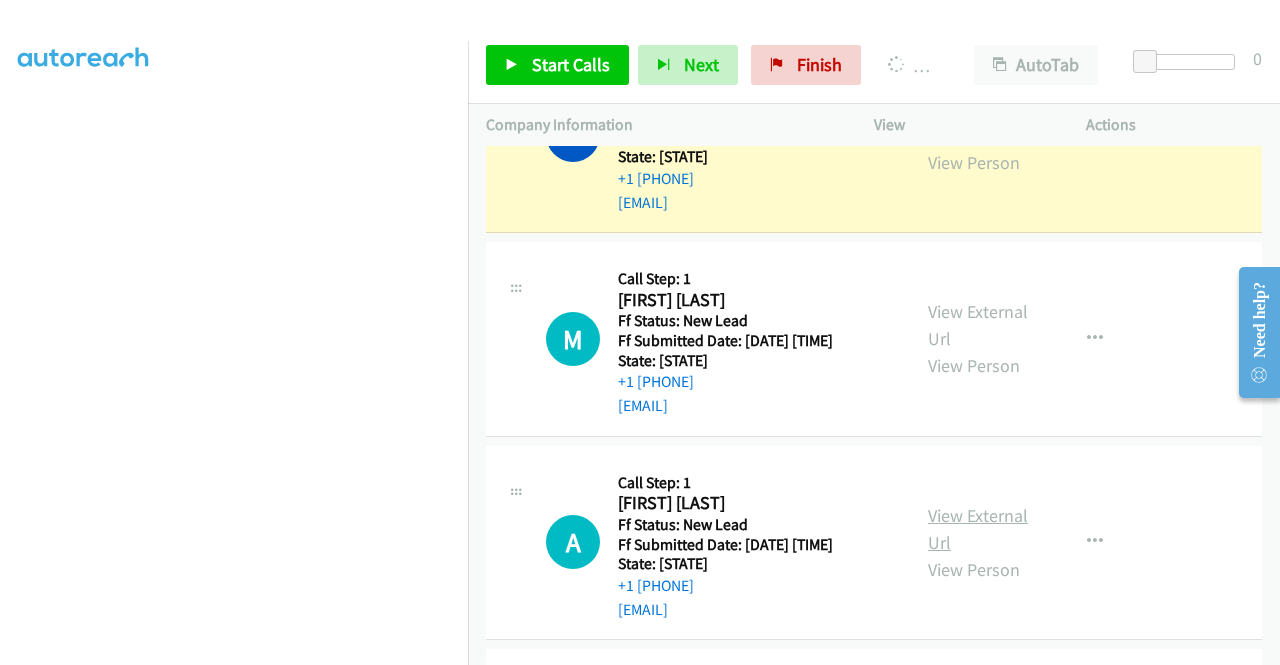 scroll, scrollTop: 456, scrollLeft: 0, axis: vertical 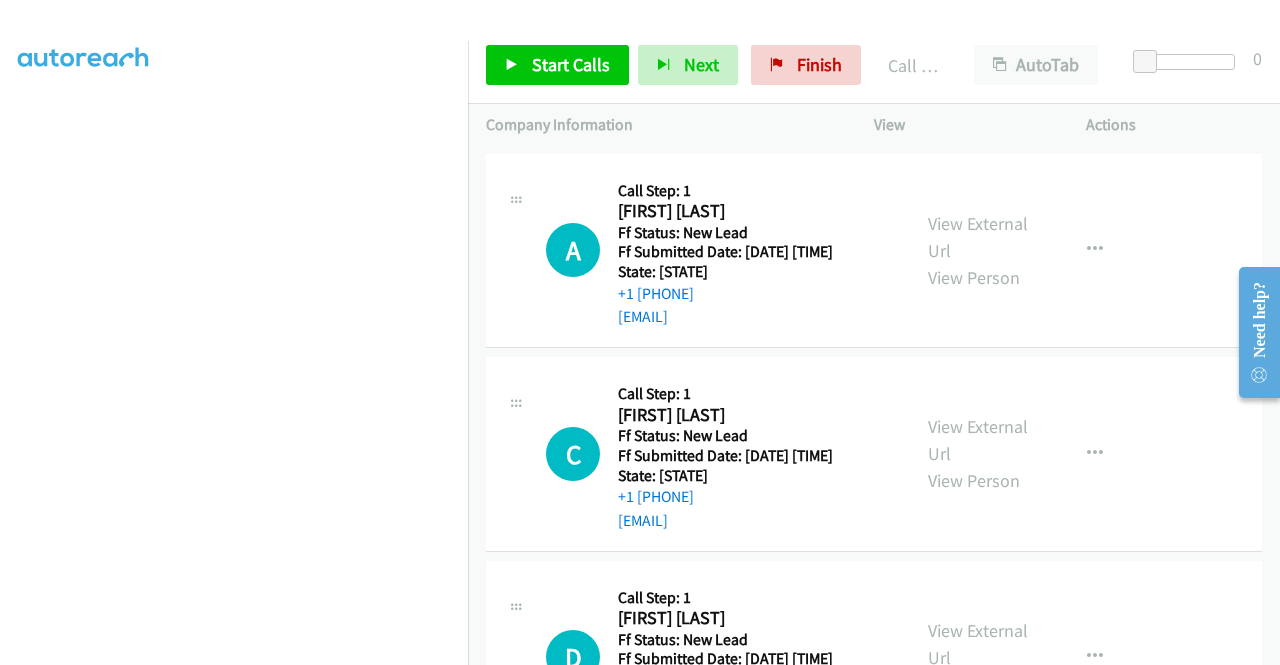 click on "View External Url" at bounding box center (978, 33) 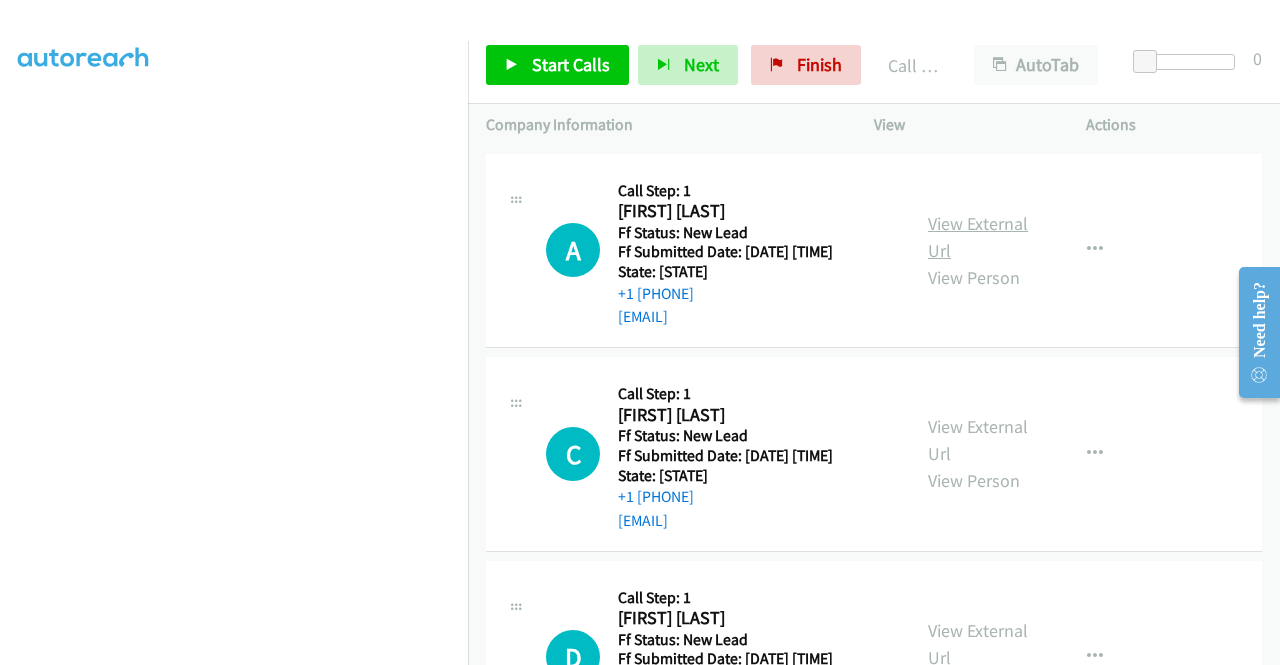 click on "View External Url" at bounding box center [978, 237] 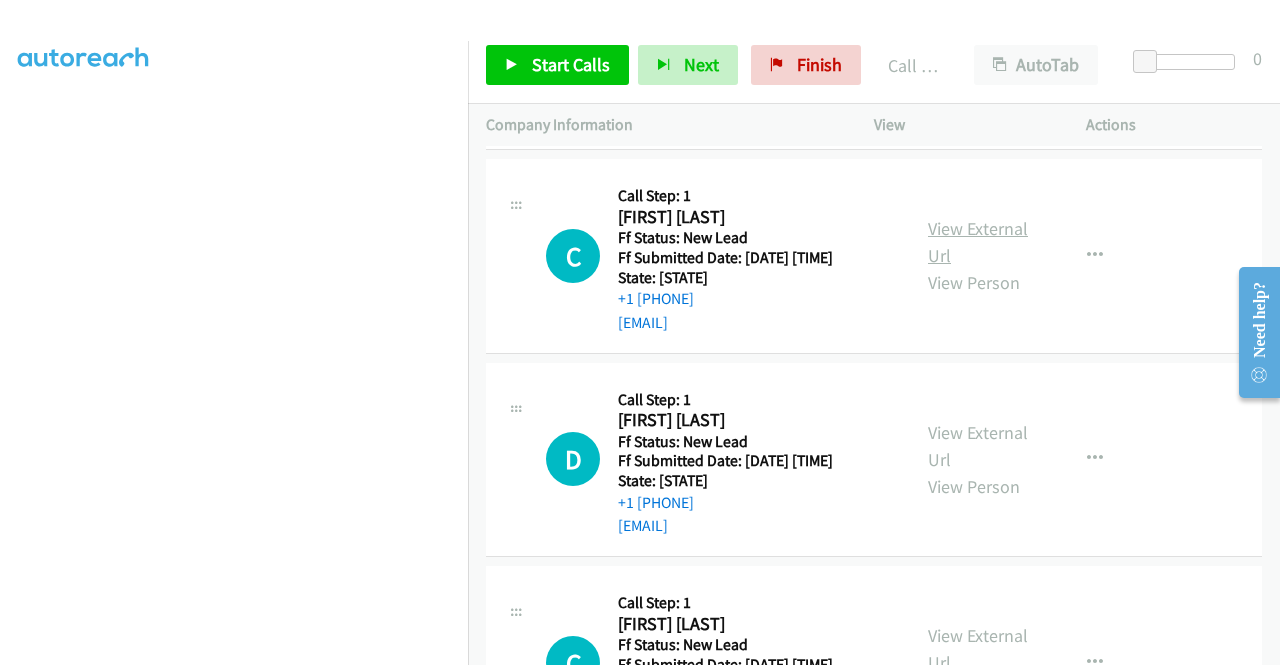 scroll, scrollTop: 3354, scrollLeft: 0, axis: vertical 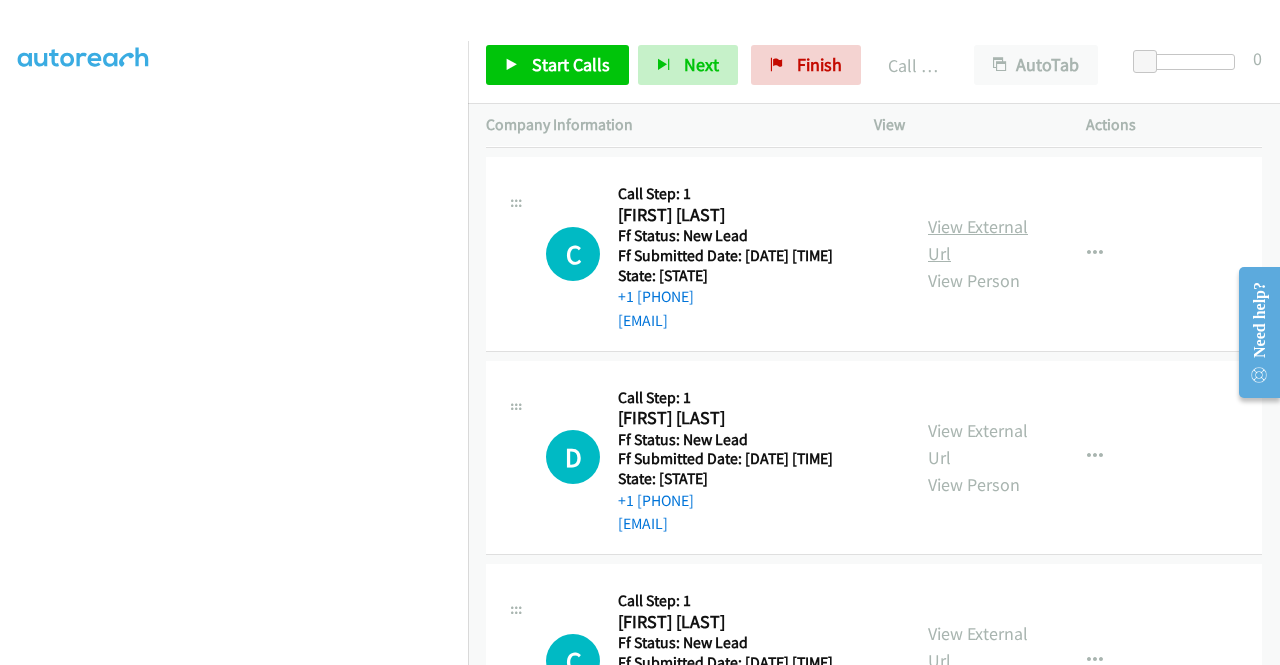 click on "View External Url" at bounding box center [978, 240] 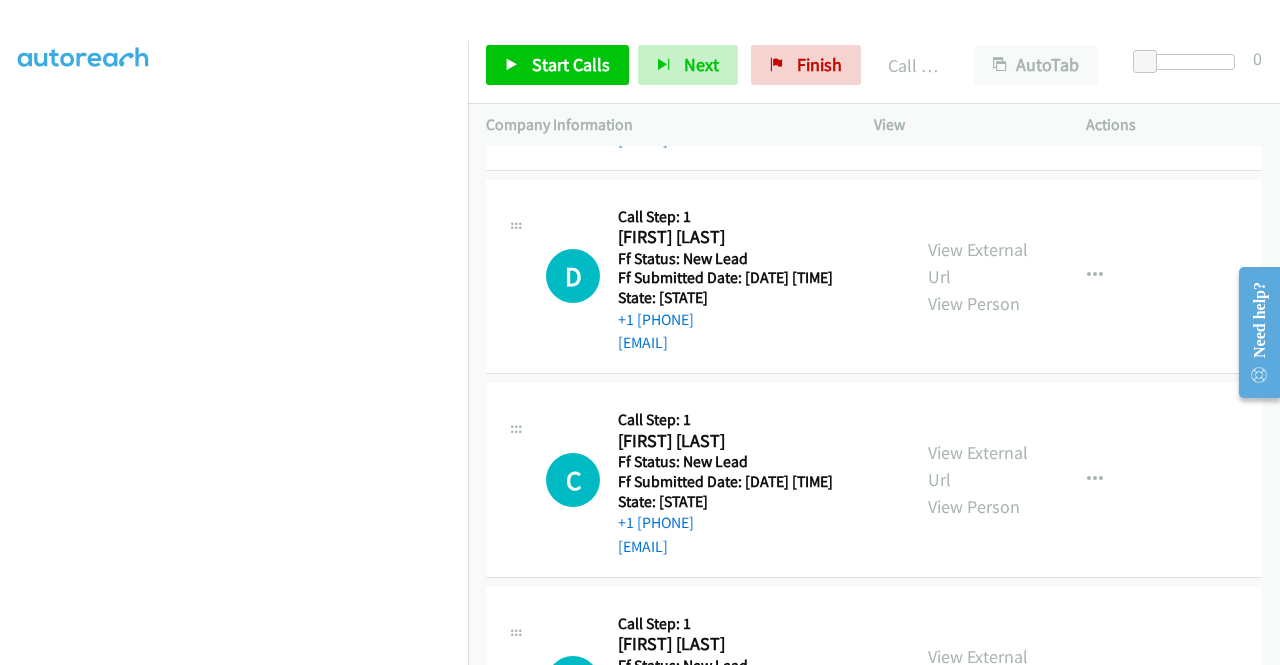 scroll, scrollTop: 3554, scrollLeft: 0, axis: vertical 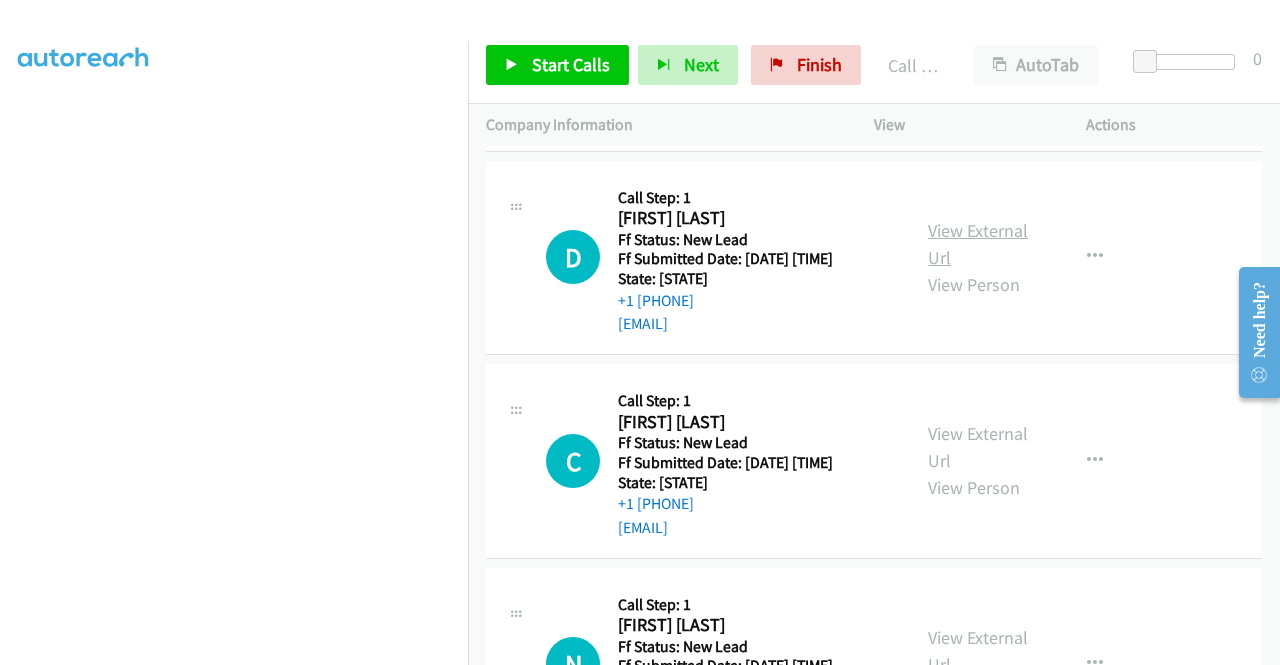 click on "View External Url" at bounding box center (978, 244) 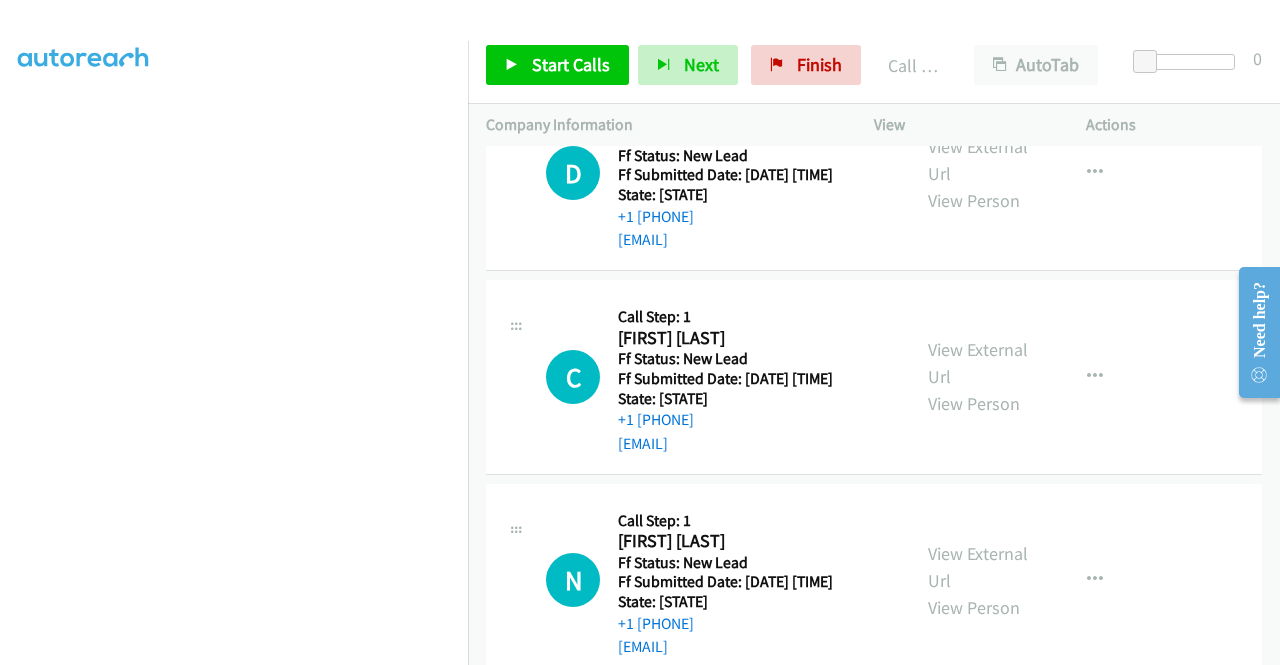 scroll, scrollTop: 3754, scrollLeft: 0, axis: vertical 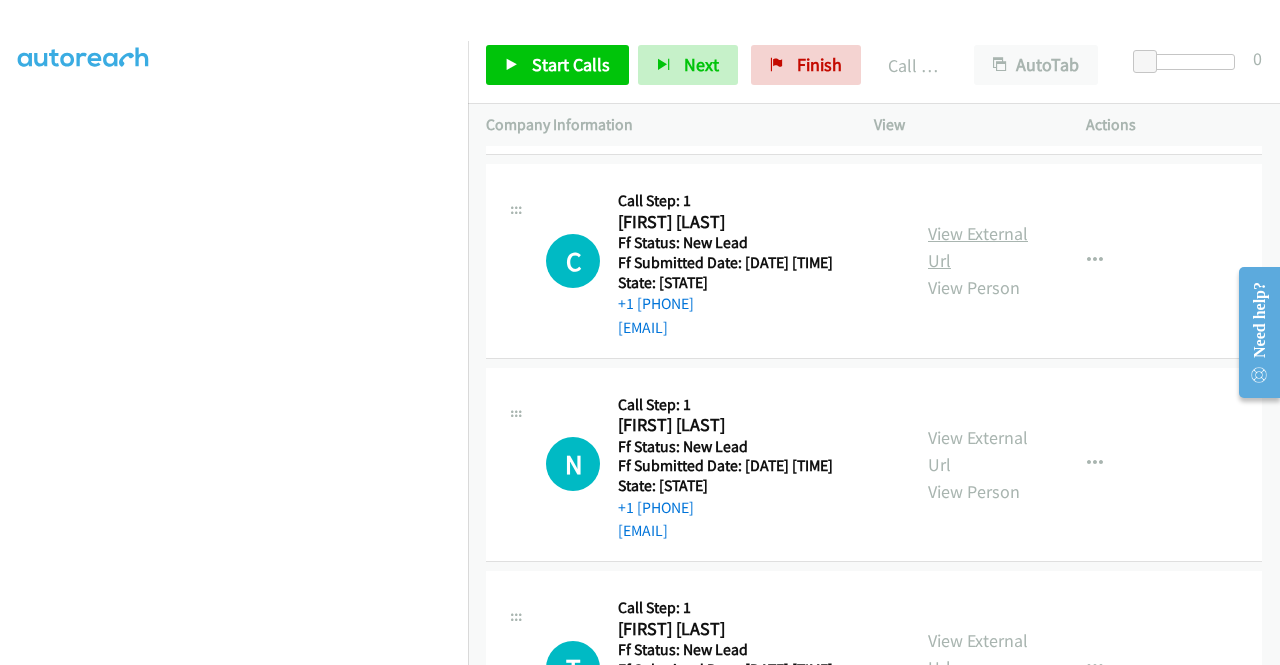 click on "View External Url" at bounding box center (978, 247) 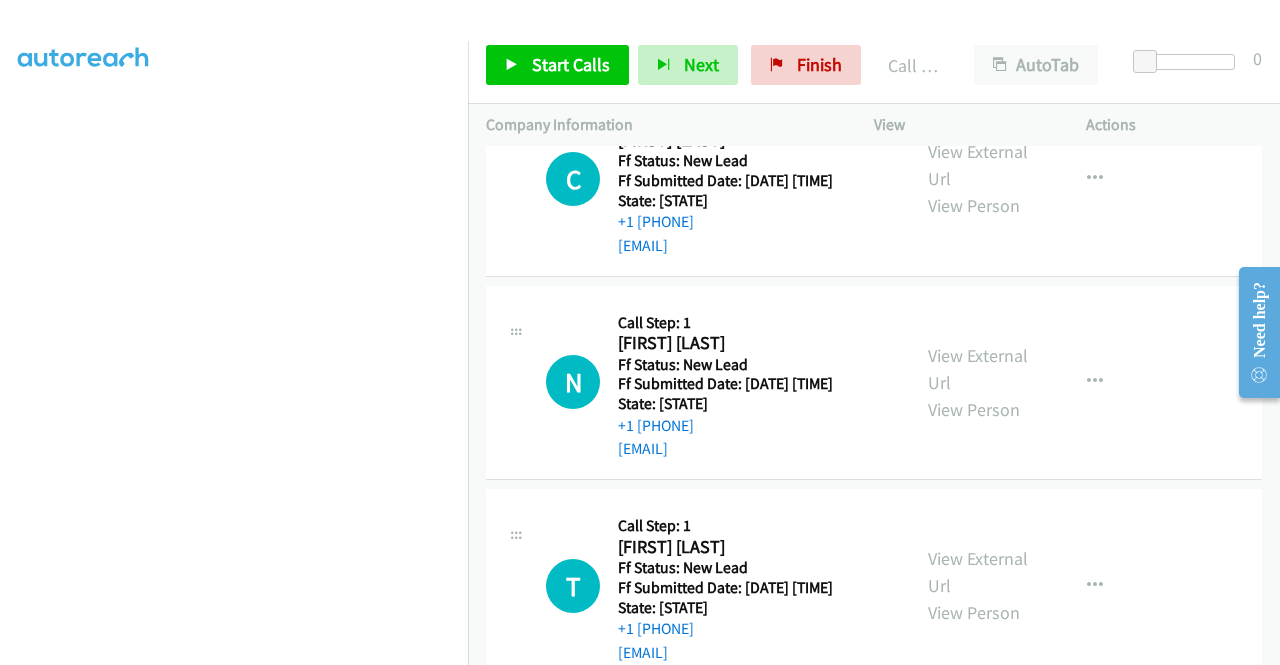 scroll, scrollTop: 3954, scrollLeft: 0, axis: vertical 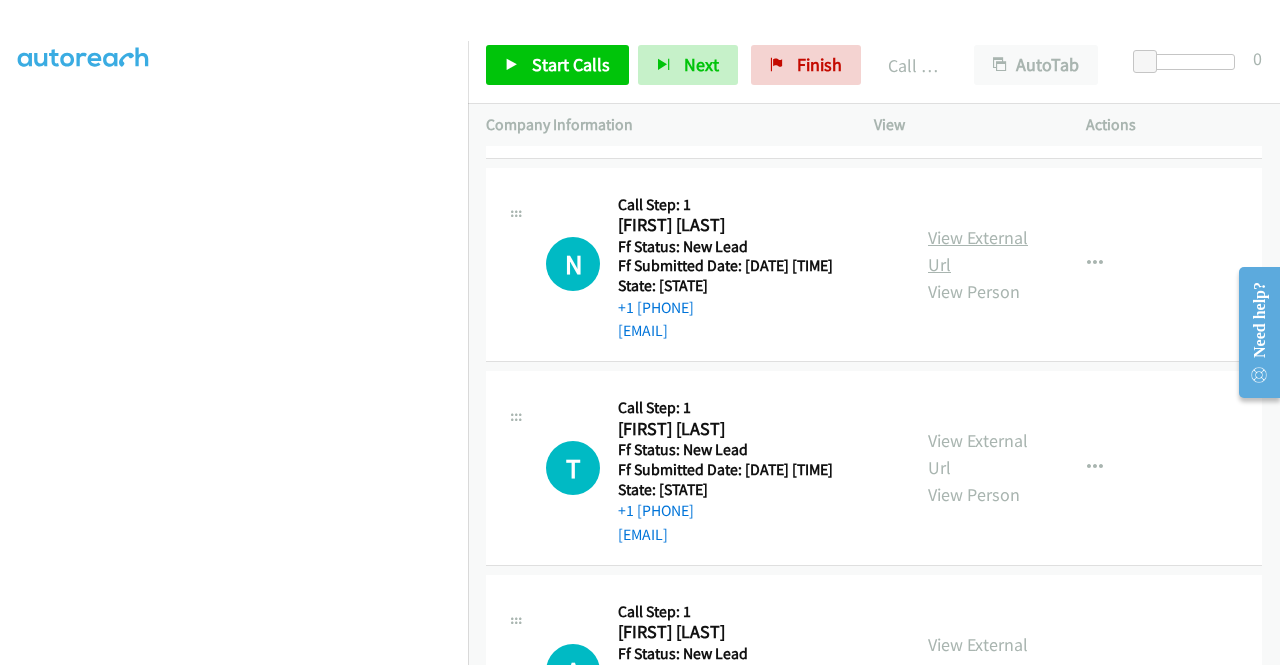 click on "View External Url" at bounding box center [978, 251] 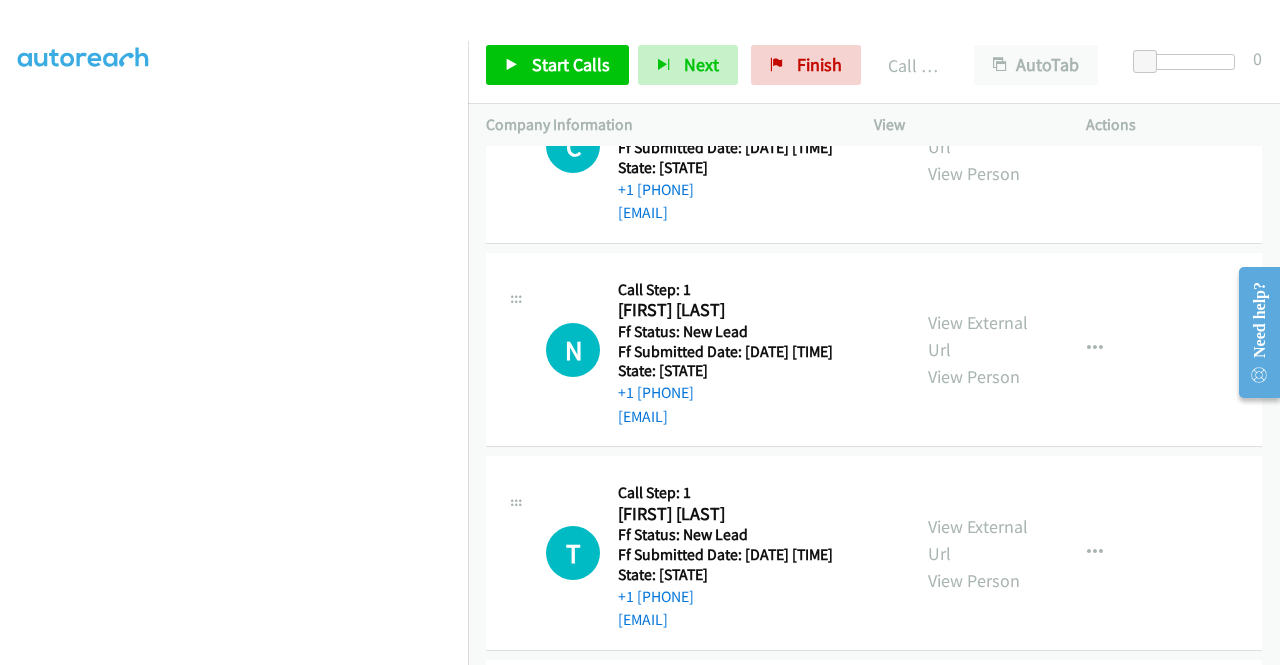scroll, scrollTop: 456, scrollLeft: 0, axis: vertical 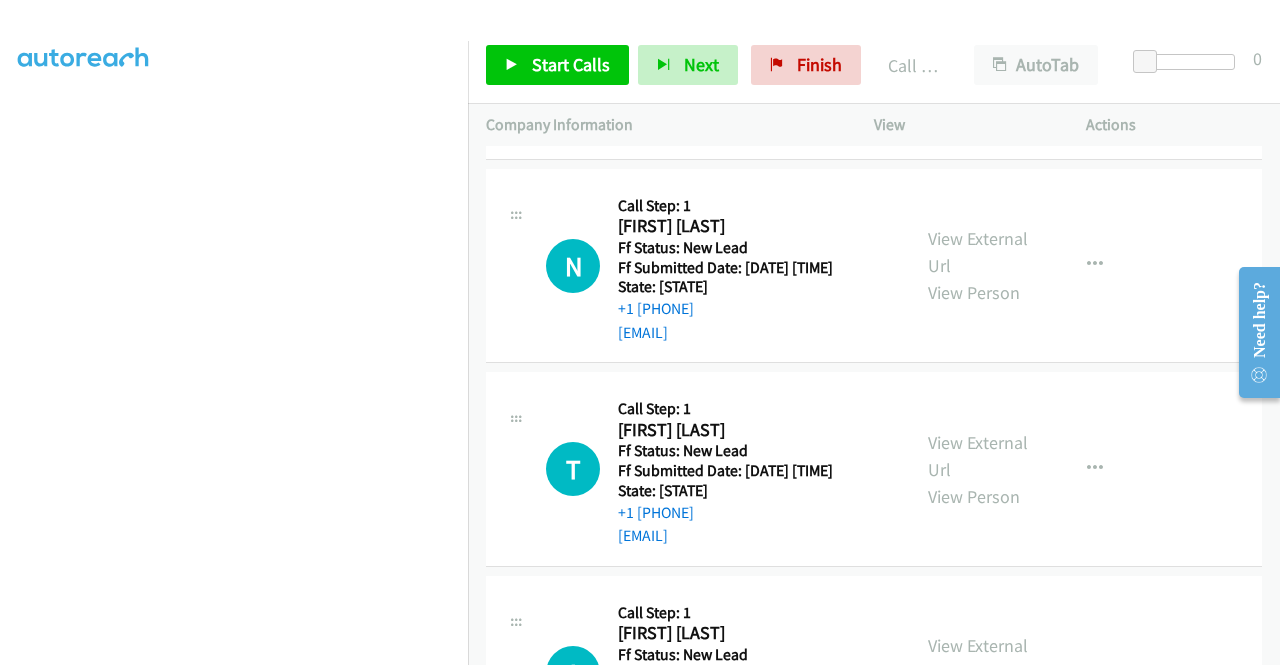 click on "N
Callback Scheduled
Call Step: 1
Nasir Qasimi
America/Denver
Ff Status: New Lead
Ff Submitted Date: 2025-08-01 03:36:40 +0000
State: Idaho
+1 208-919-9344
nasirqasimi11@gmail.com
Call was successful?
View External Url
View Person
View External Url
Email
Schedule/Manage Callback
Skip Call
Add to do not call list" at bounding box center (874, 266) 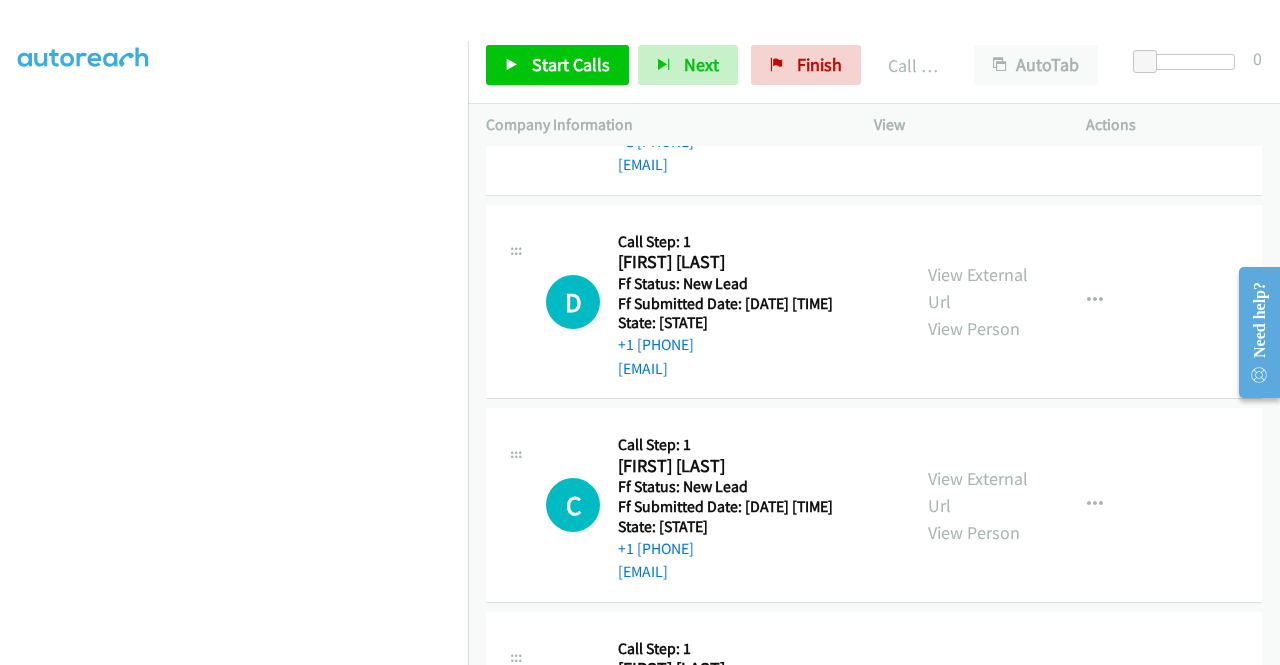 scroll, scrollTop: 3638, scrollLeft: 0, axis: vertical 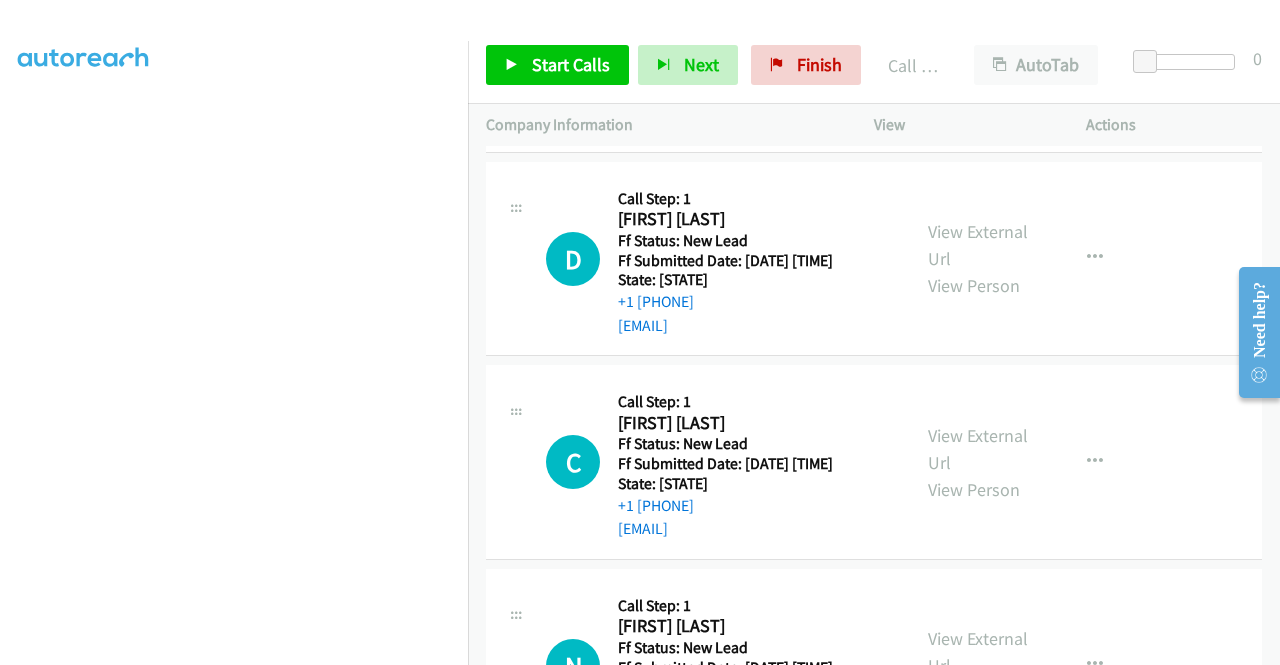 click on "View External Url" at bounding box center [978, 42] 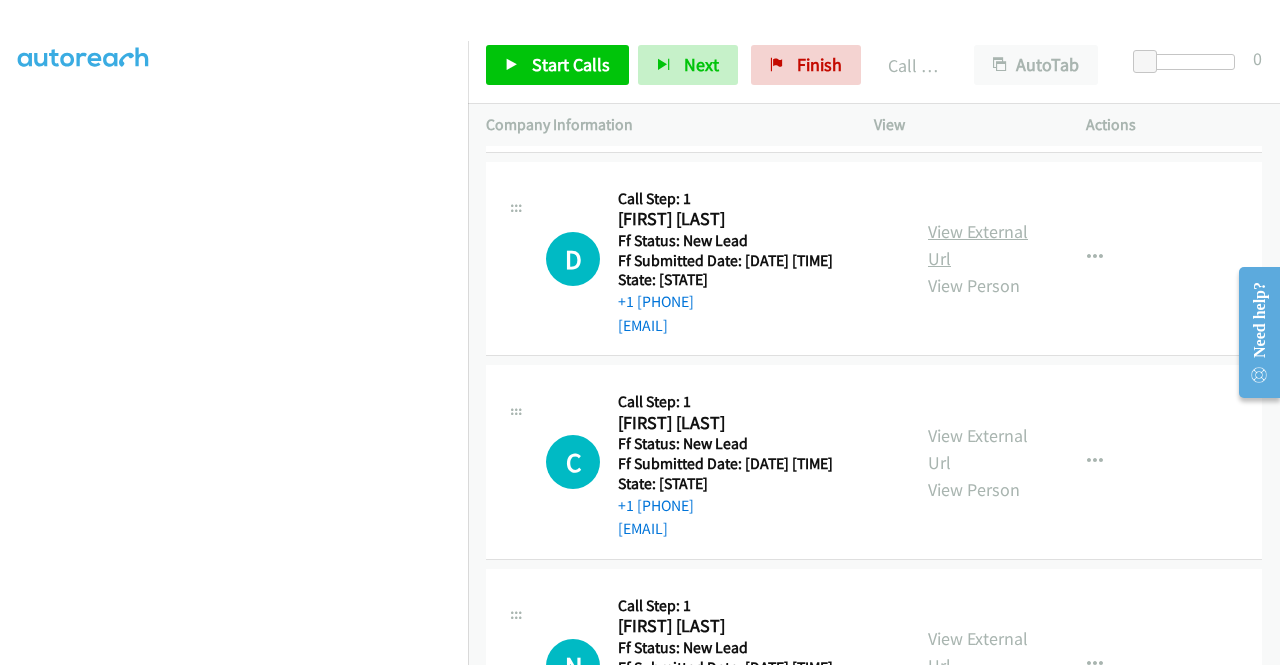 click on "View External Url" at bounding box center (978, 245) 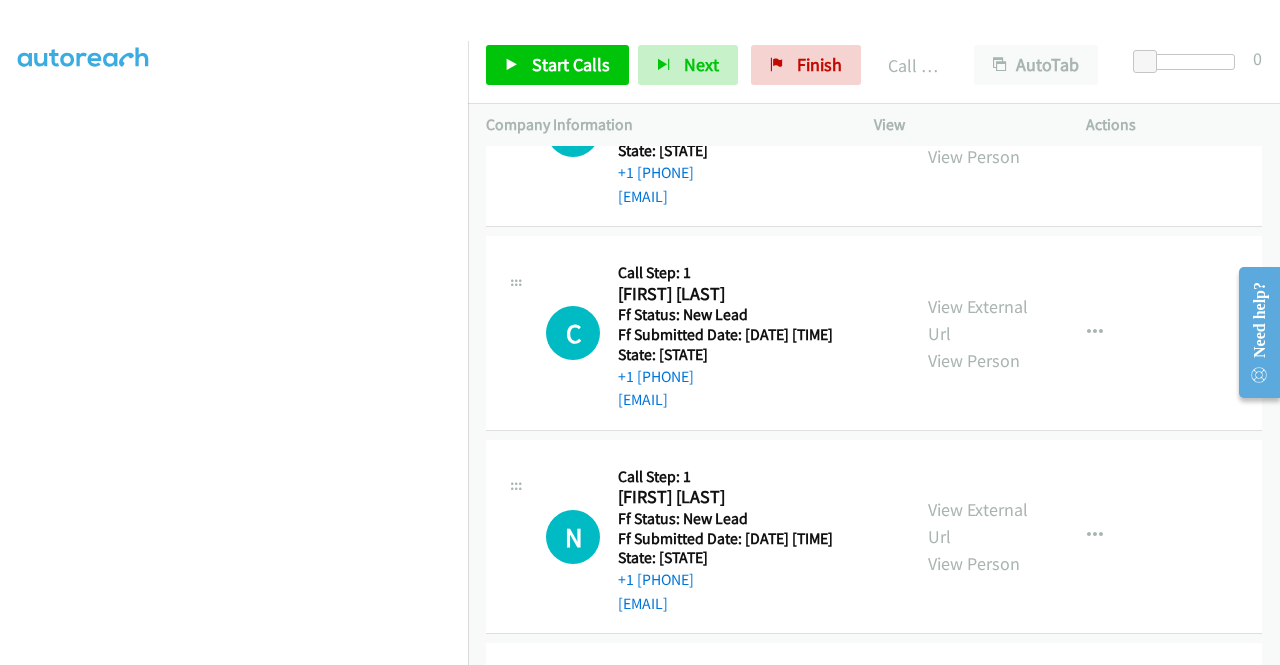scroll, scrollTop: 3838, scrollLeft: 0, axis: vertical 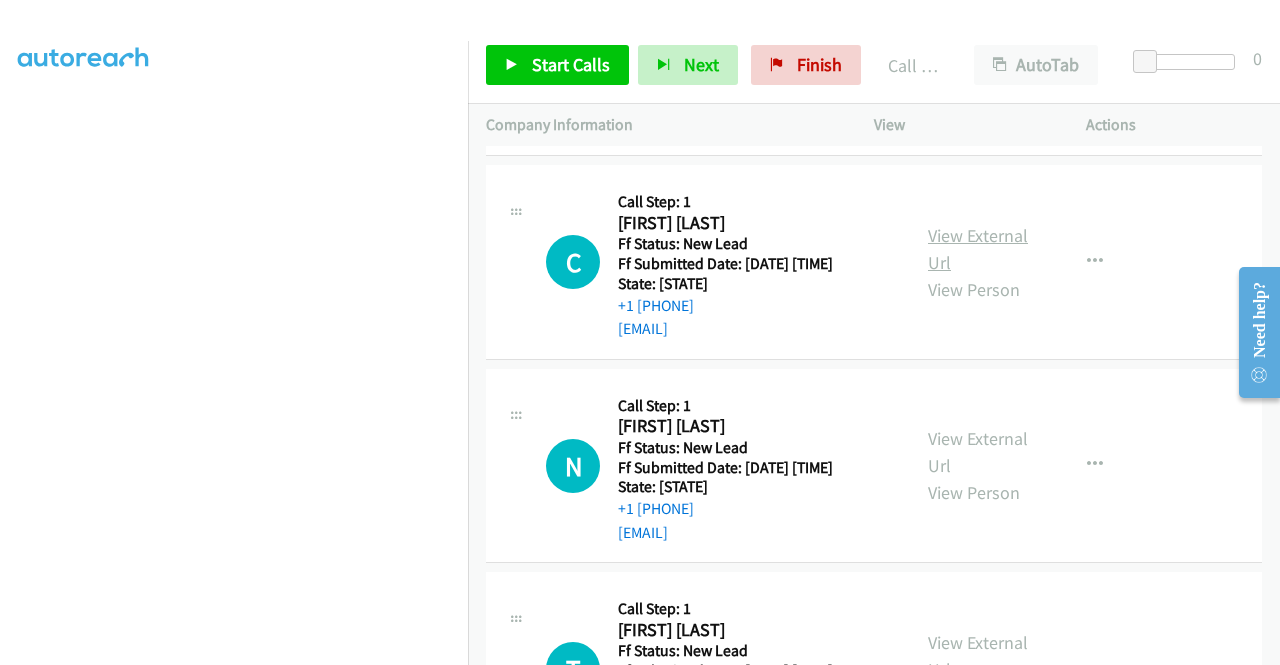 click on "View External Url" at bounding box center [978, 249] 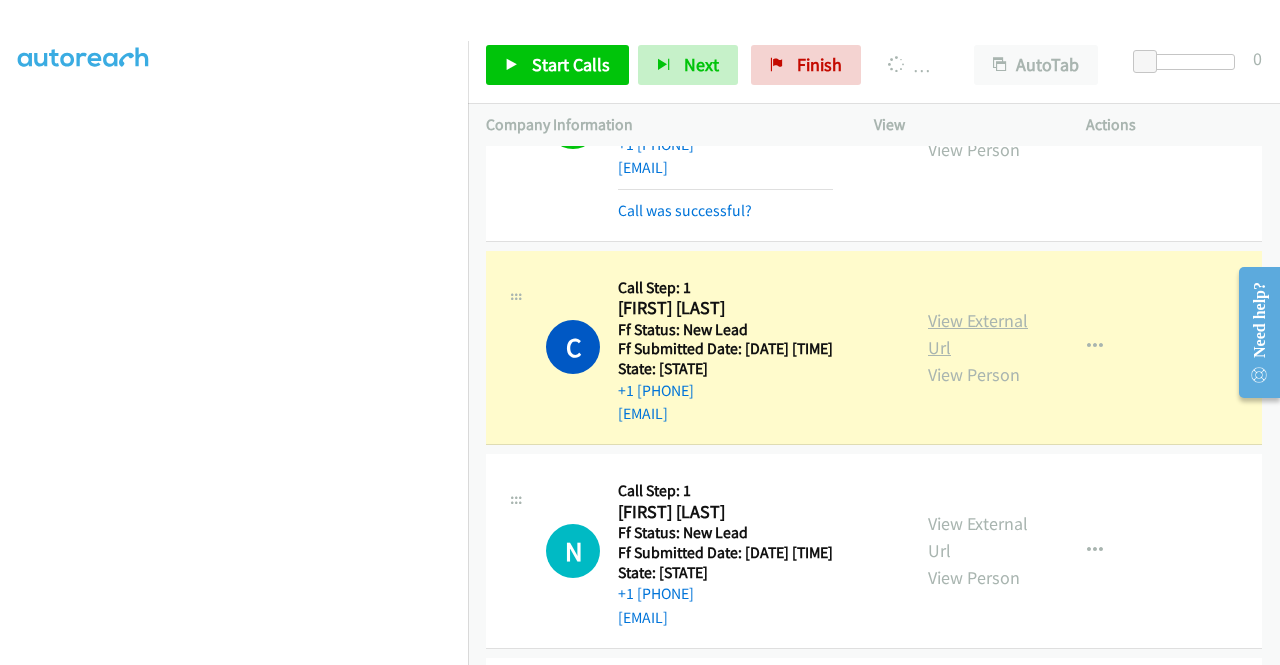 scroll, scrollTop: 456, scrollLeft: 0, axis: vertical 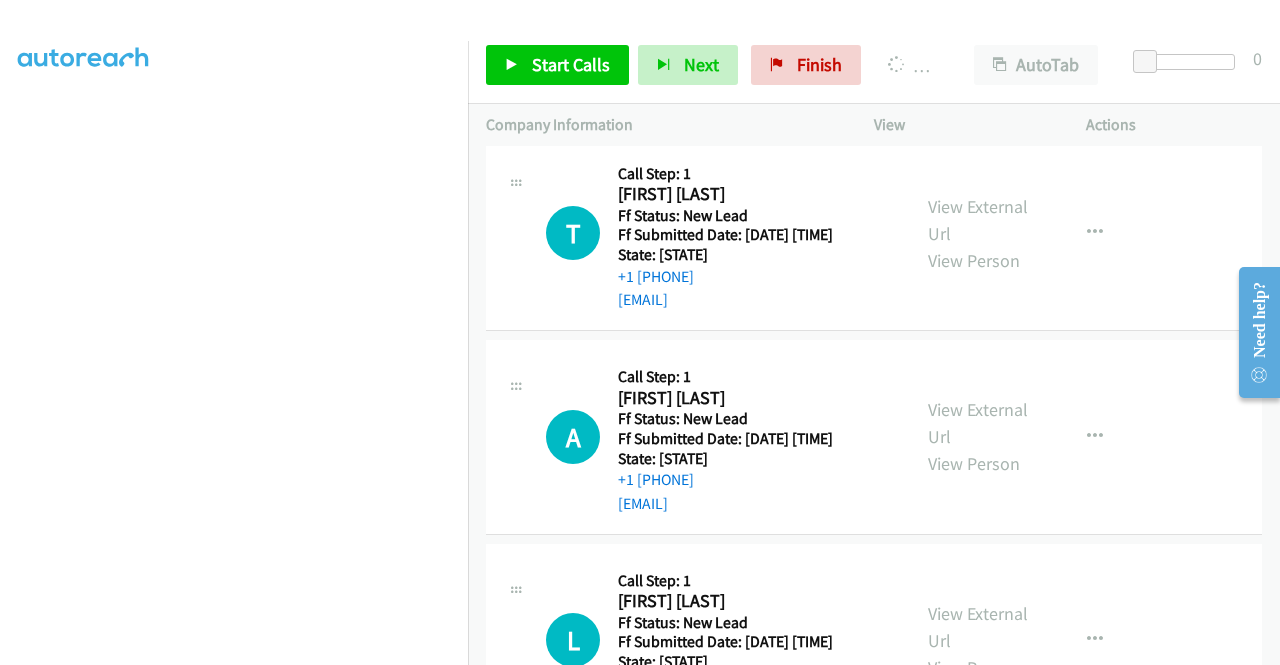 click on "View External Url" at bounding box center [978, 16] 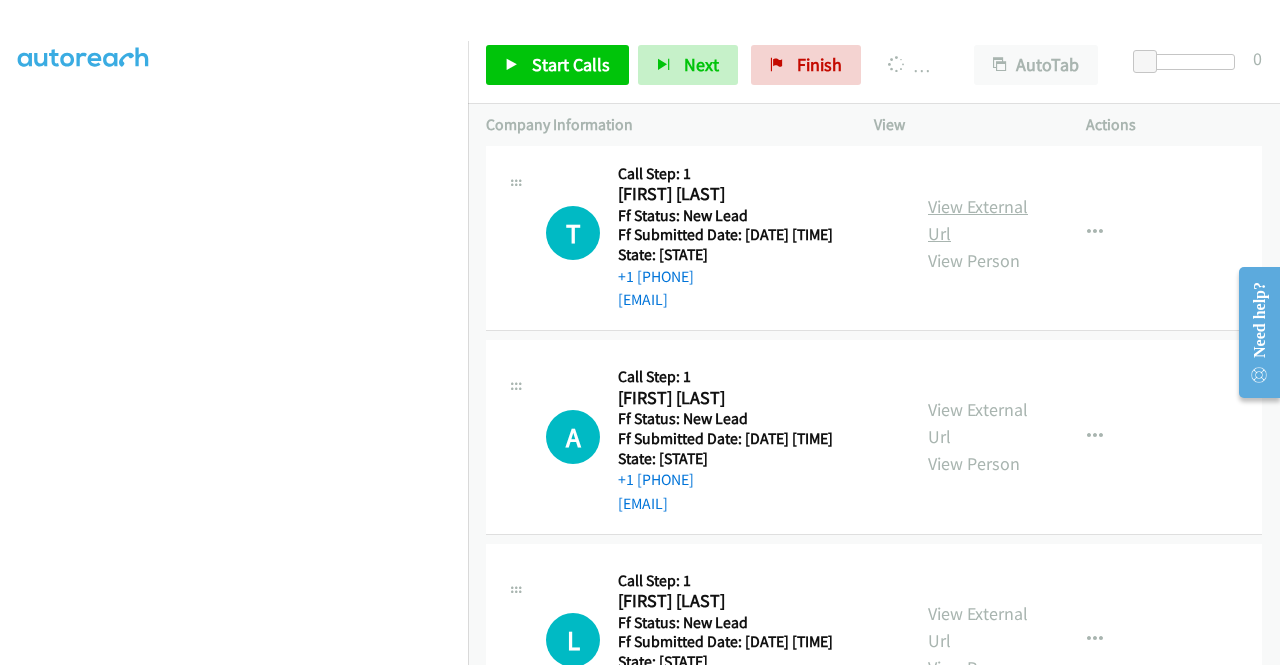 click on "View External Url" at bounding box center (978, 220) 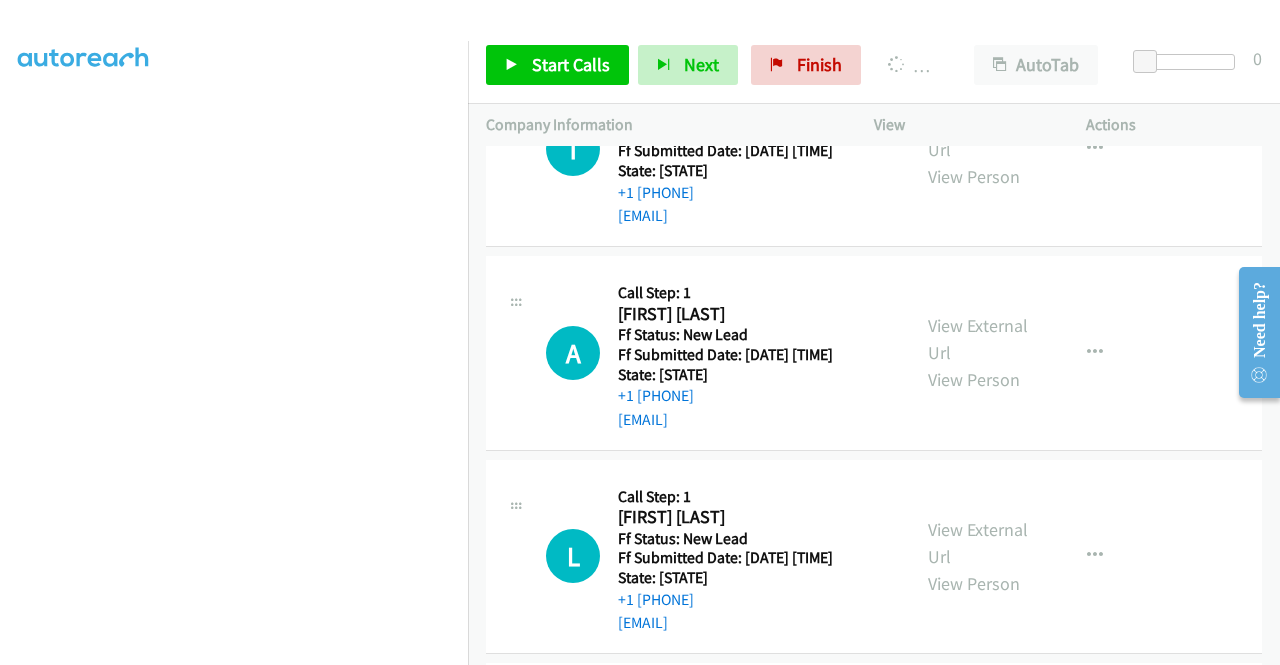 scroll, scrollTop: 4559, scrollLeft: 0, axis: vertical 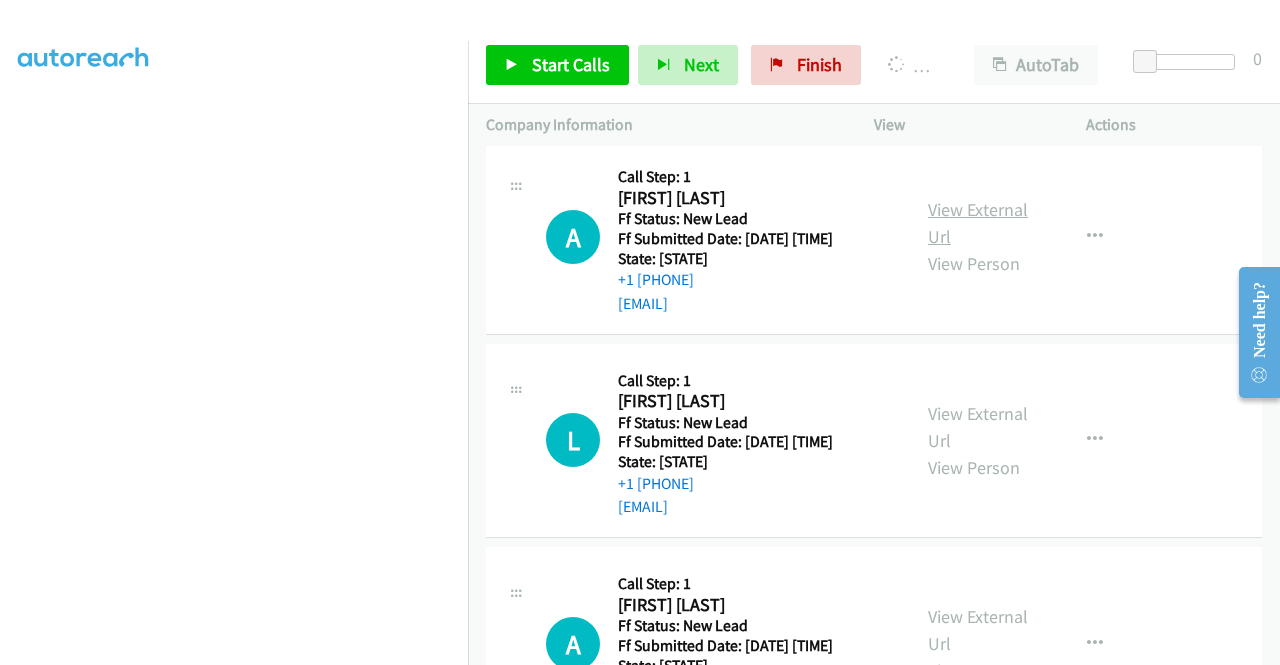 click on "View External Url" at bounding box center [978, 223] 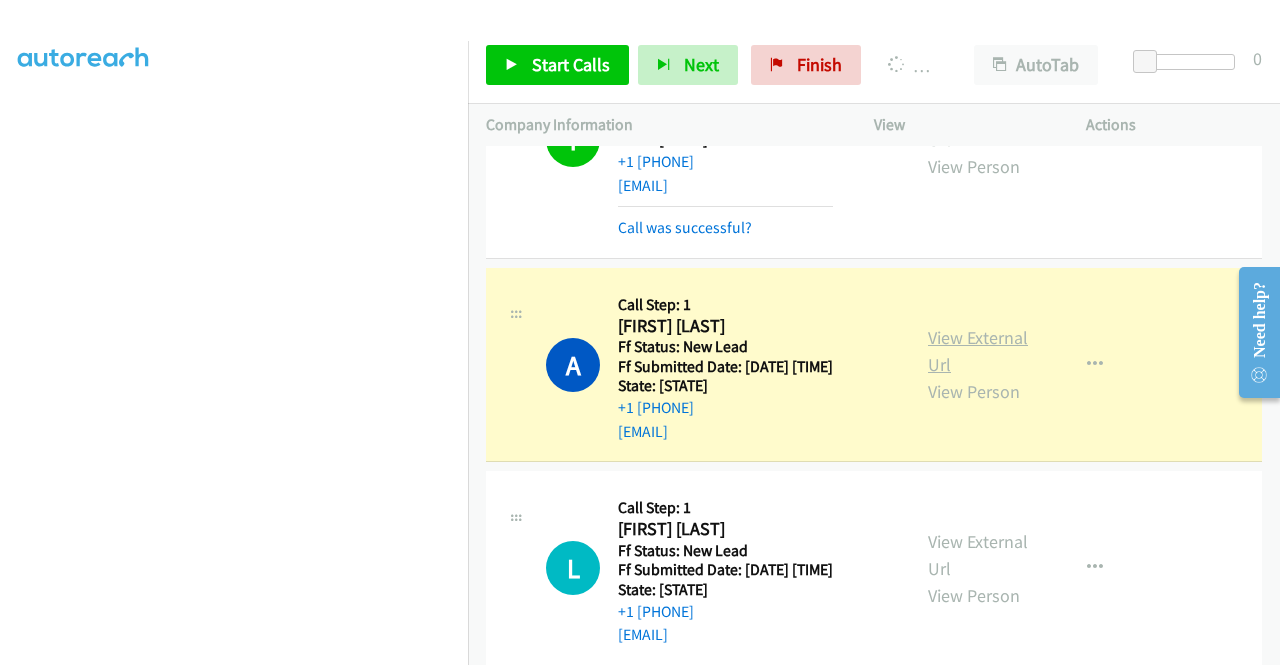 scroll, scrollTop: 456, scrollLeft: 0, axis: vertical 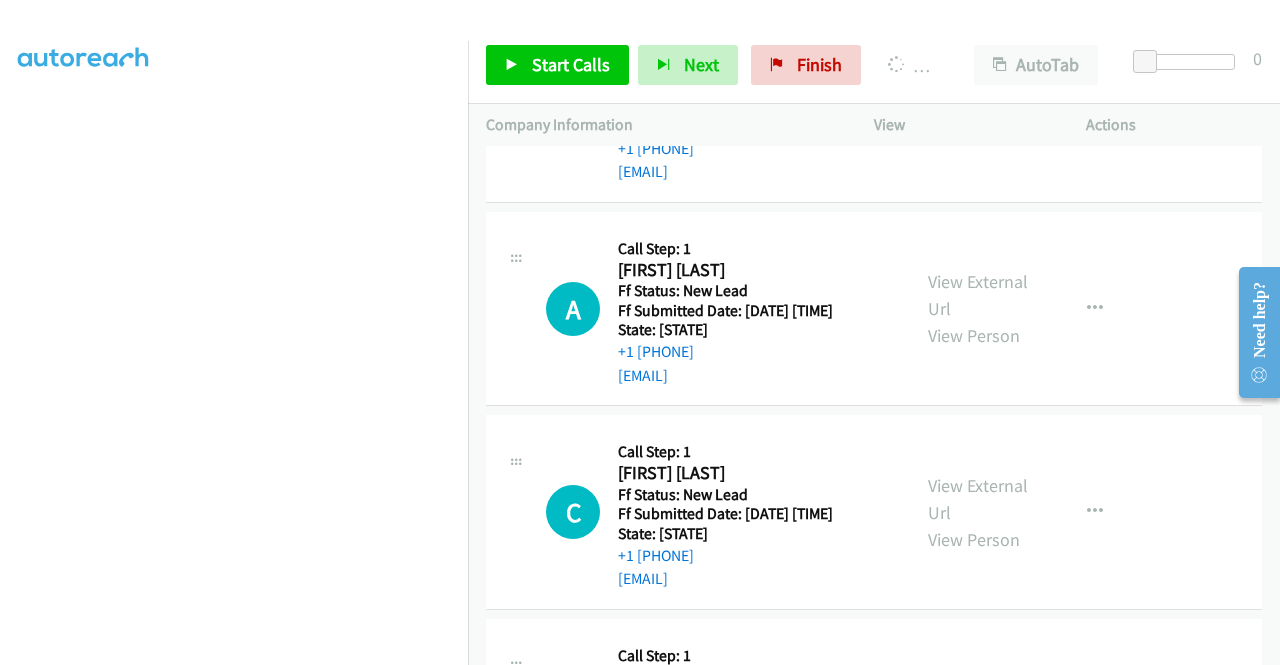 click on "View External Url" at bounding box center [978, 92] 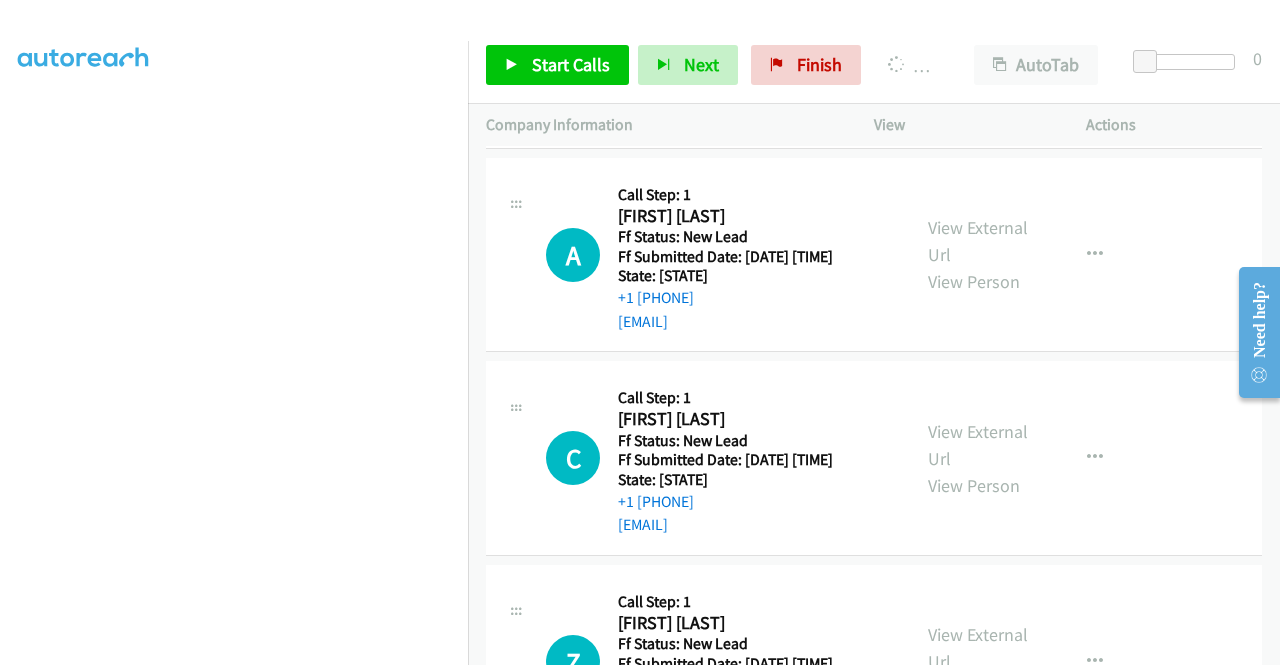 scroll, scrollTop: 5122, scrollLeft: 0, axis: vertical 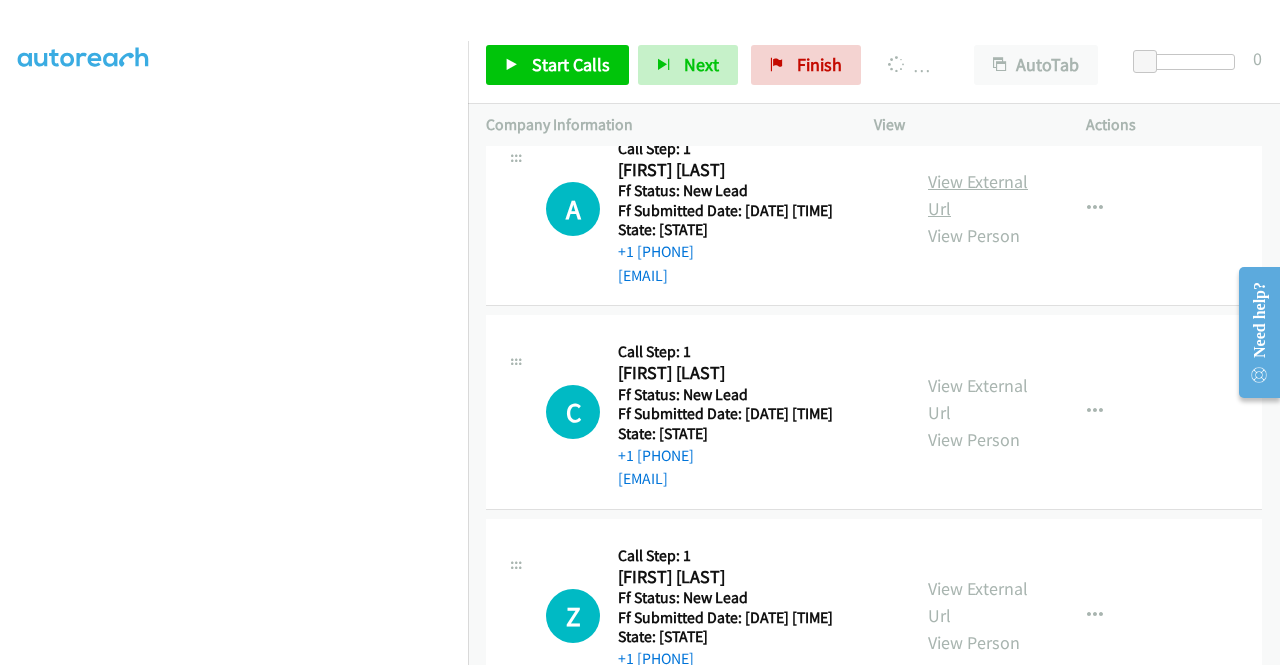 click on "View External Url" at bounding box center [978, 195] 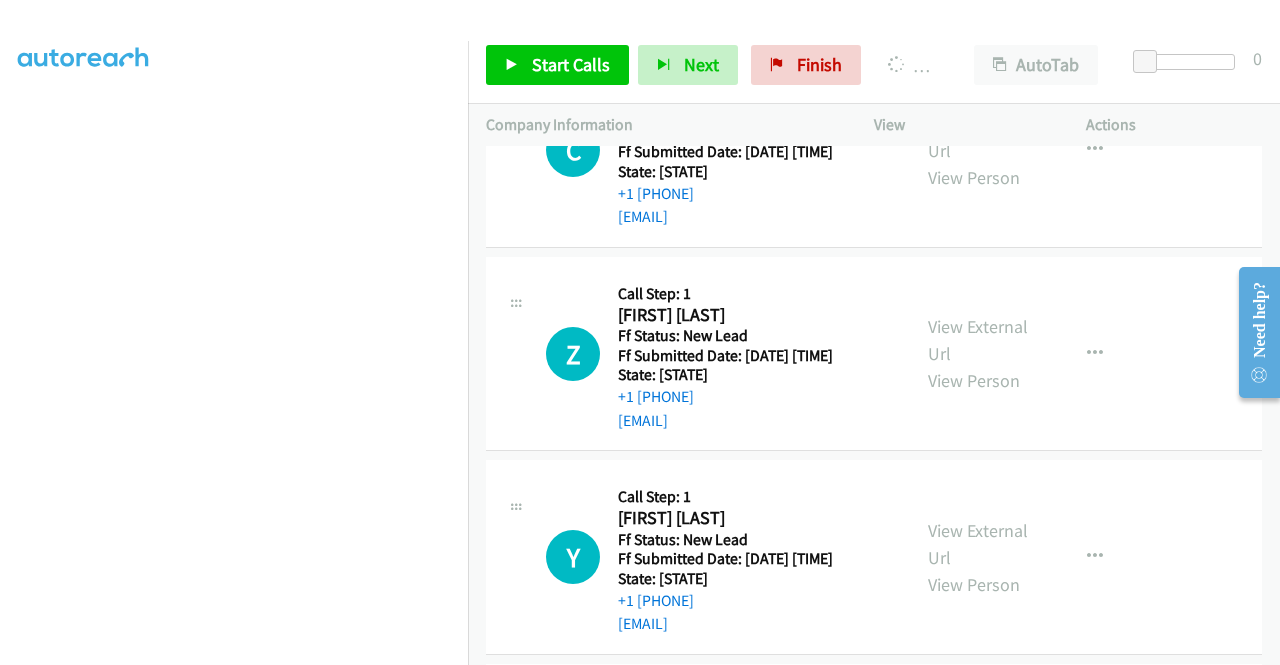 scroll, scrollTop: 5422, scrollLeft: 0, axis: vertical 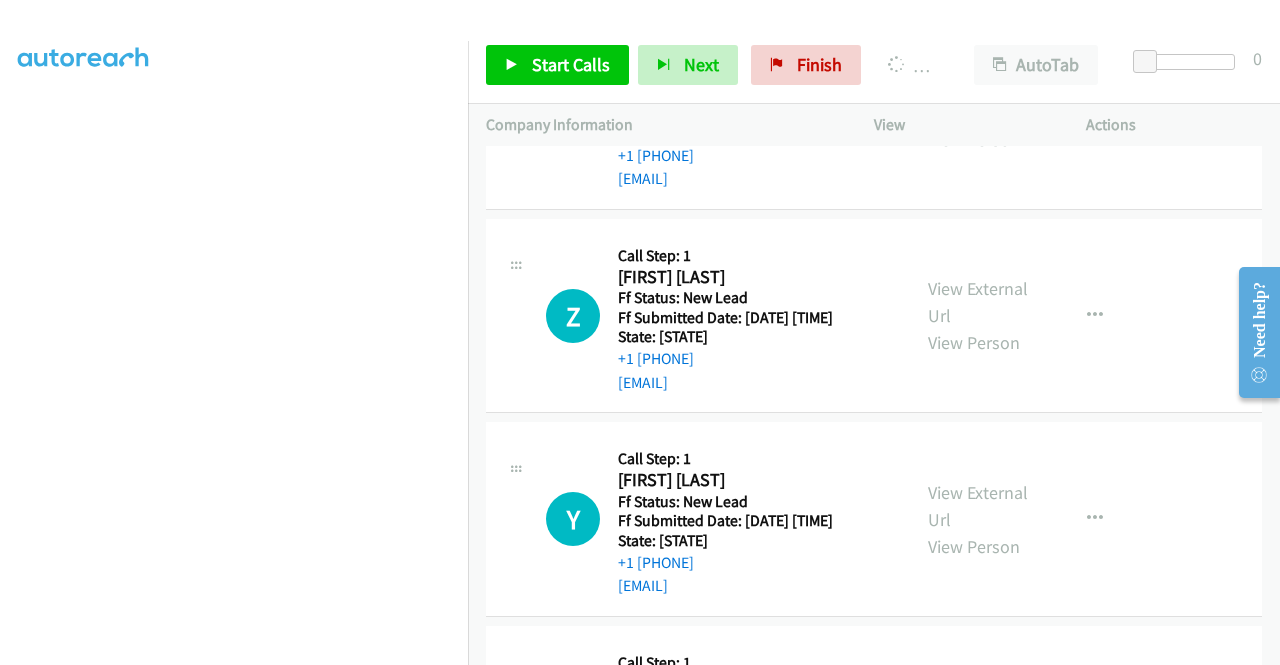 click on "View External Url" at bounding box center (978, 99) 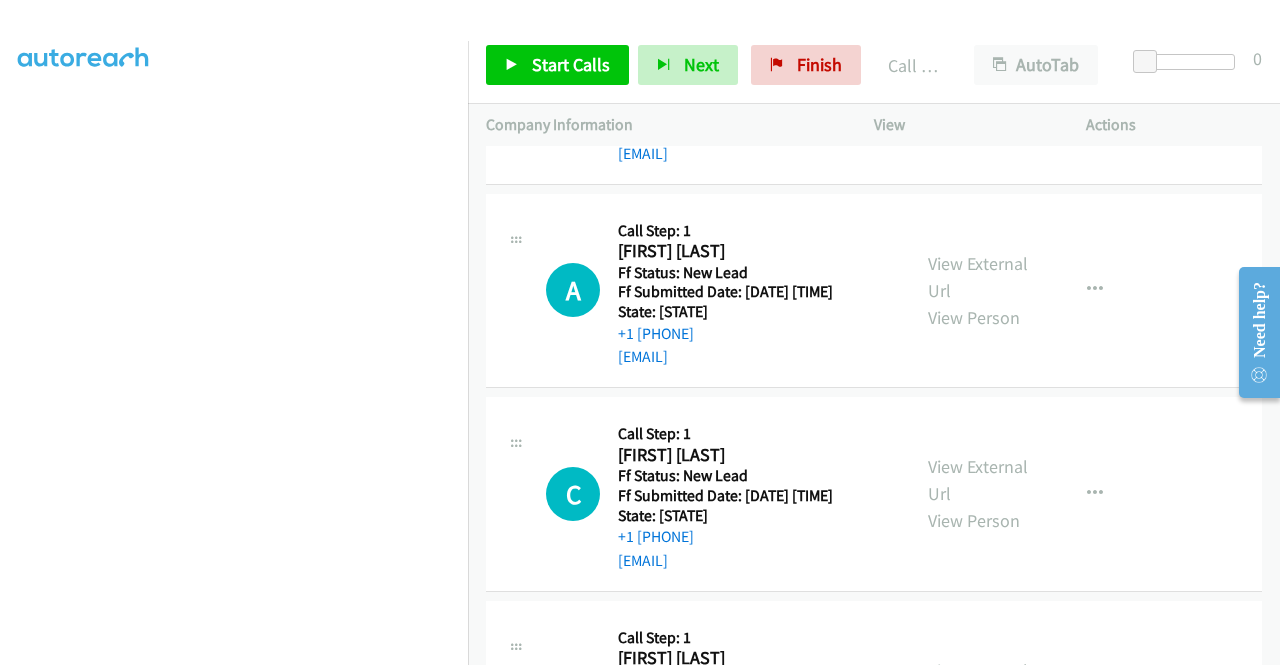 scroll, scrollTop: 5064, scrollLeft: 0, axis: vertical 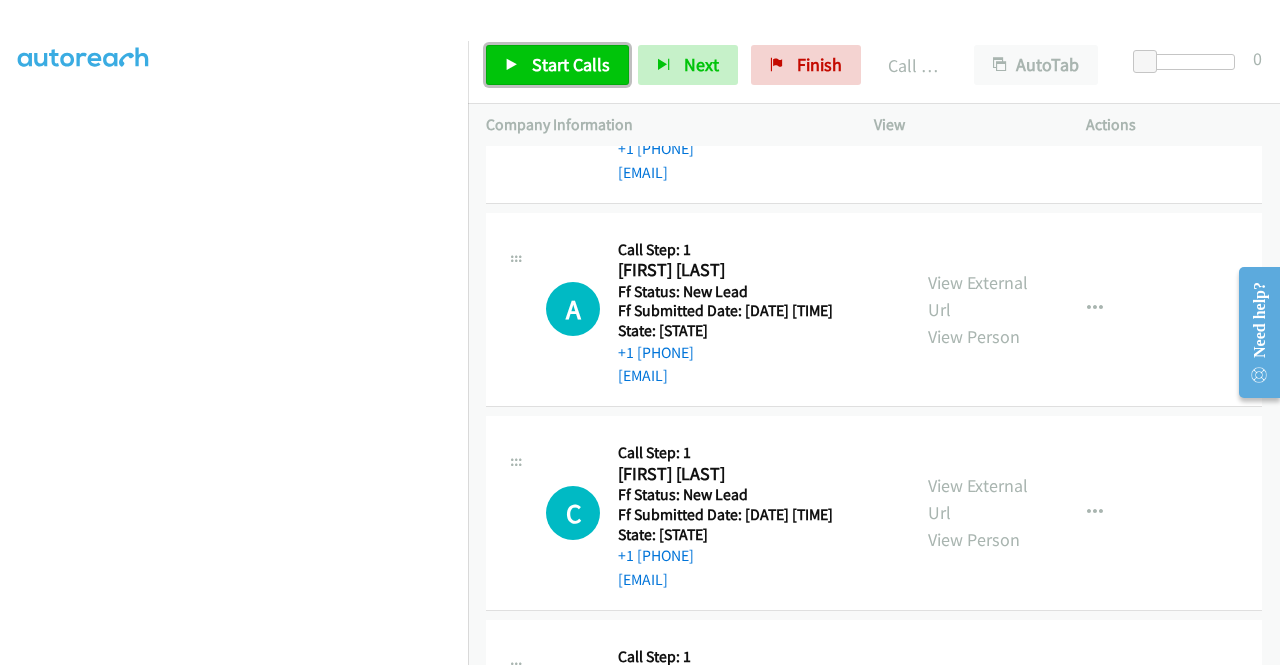 click on "Start Calls" at bounding box center (557, 65) 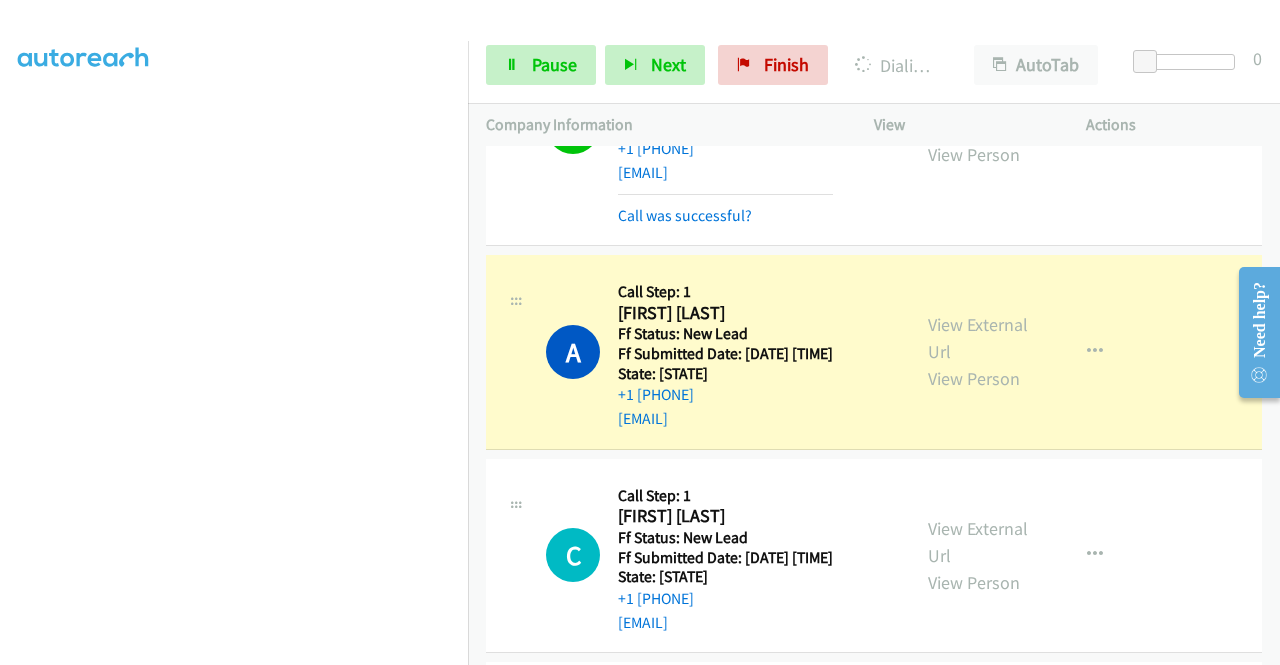 scroll, scrollTop: 0, scrollLeft: 0, axis: both 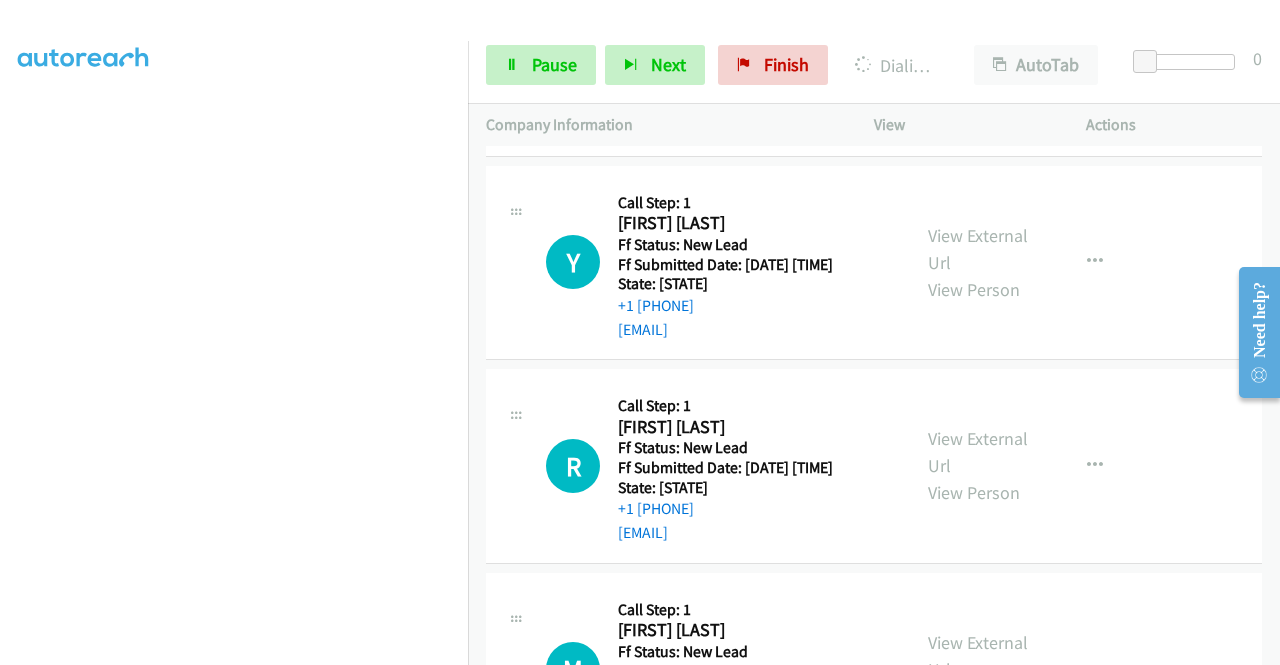 click on "View External Url" at bounding box center [978, 45] 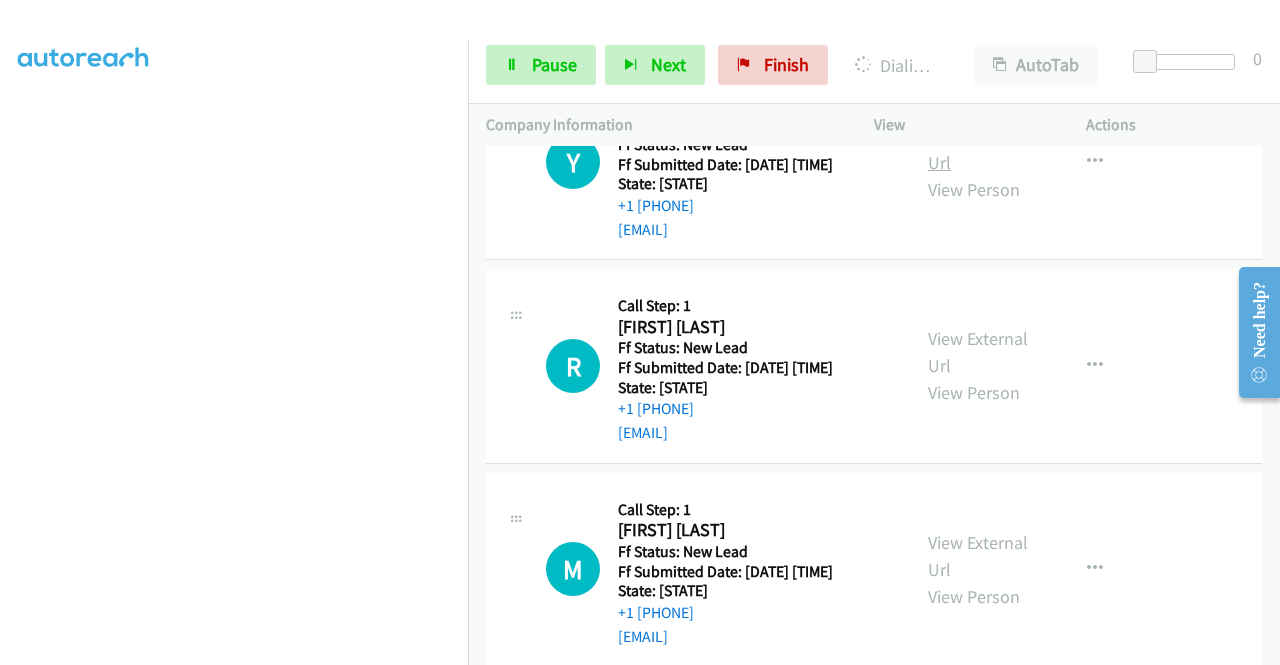 click on "View External Url" at bounding box center (978, 149) 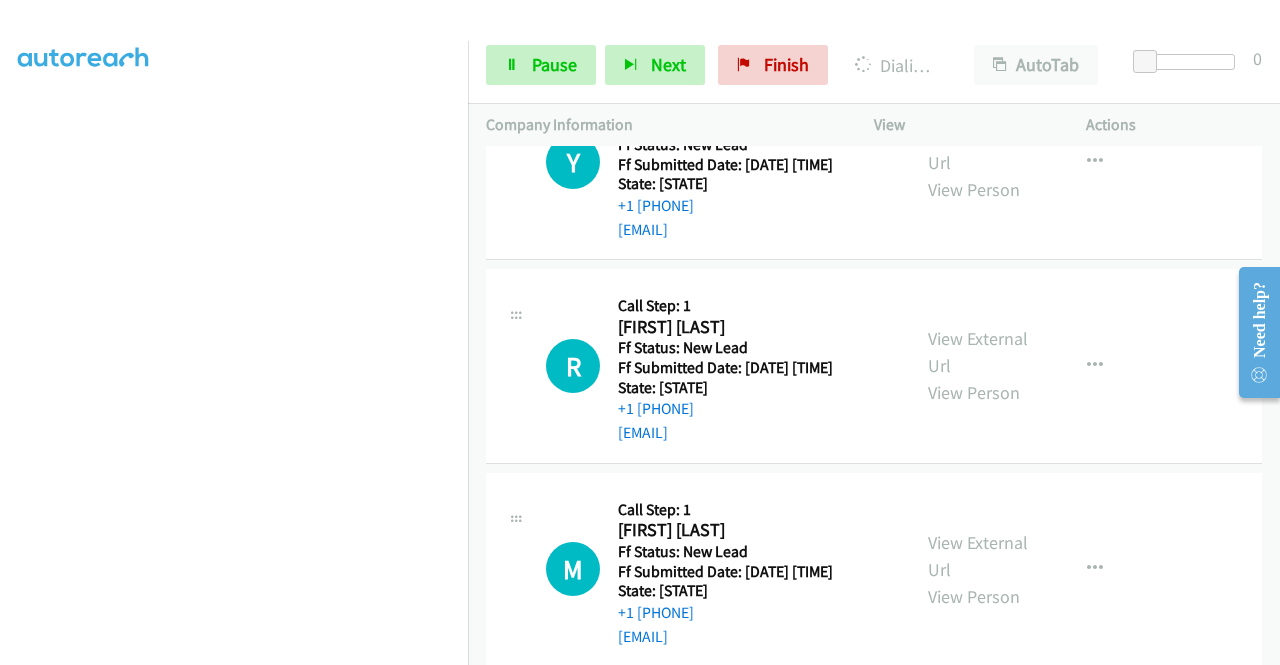 scroll, scrollTop: 0, scrollLeft: 0, axis: both 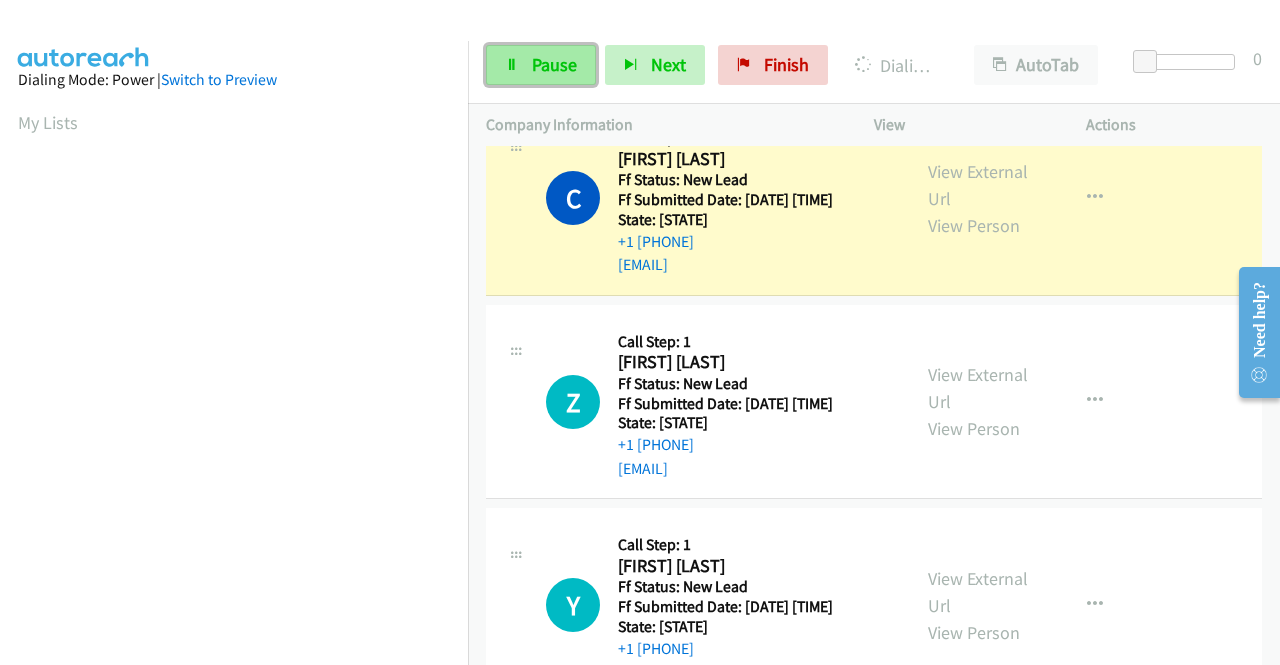 click on "Pause" at bounding box center [541, 65] 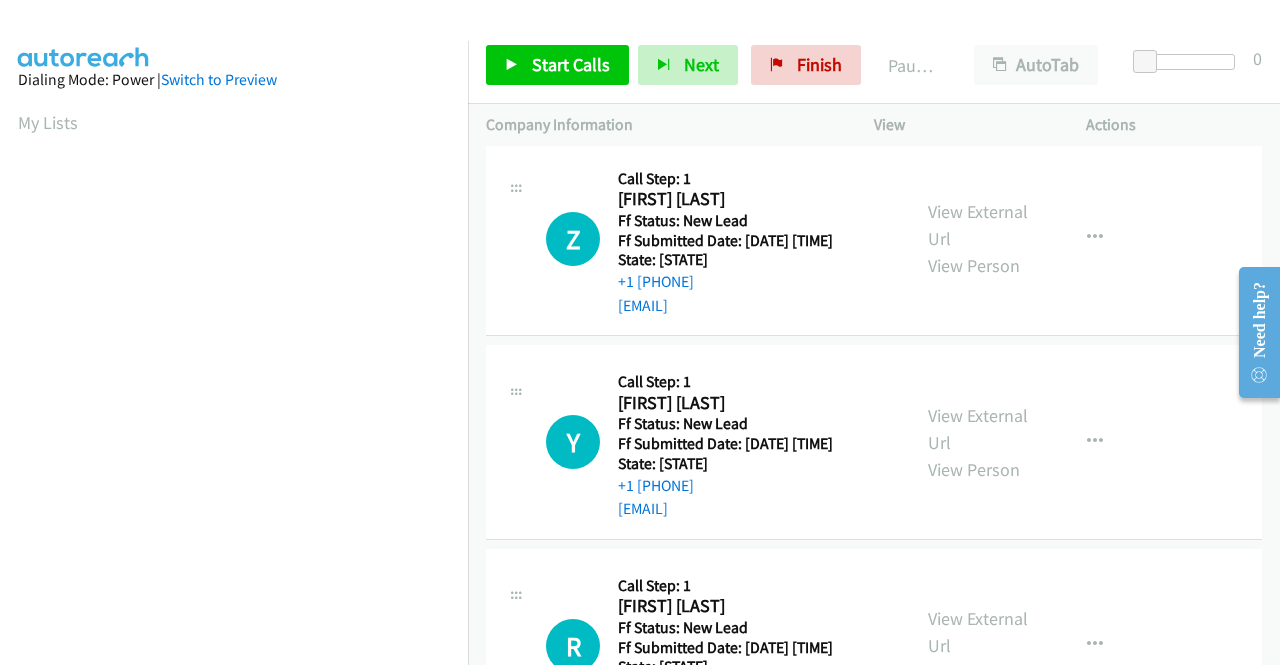 scroll, scrollTop: 5764, scrollLeft: 0, axis: vertical 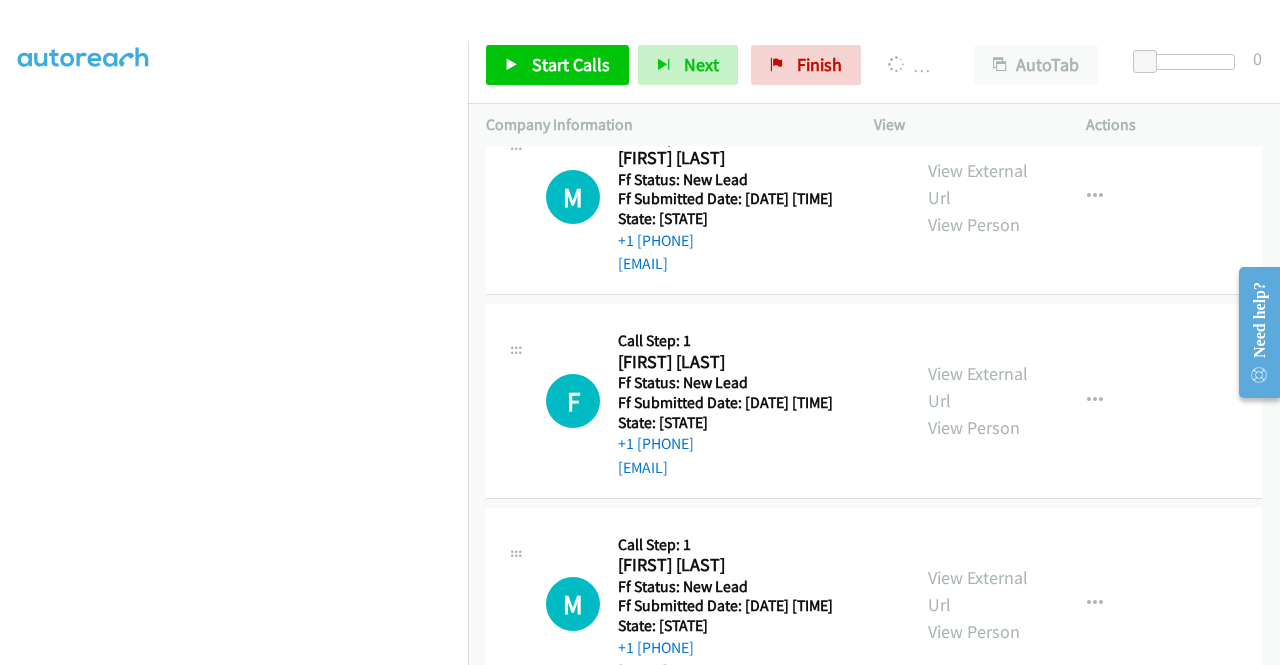 click on "View External Url" at bounding box center (978, -20) 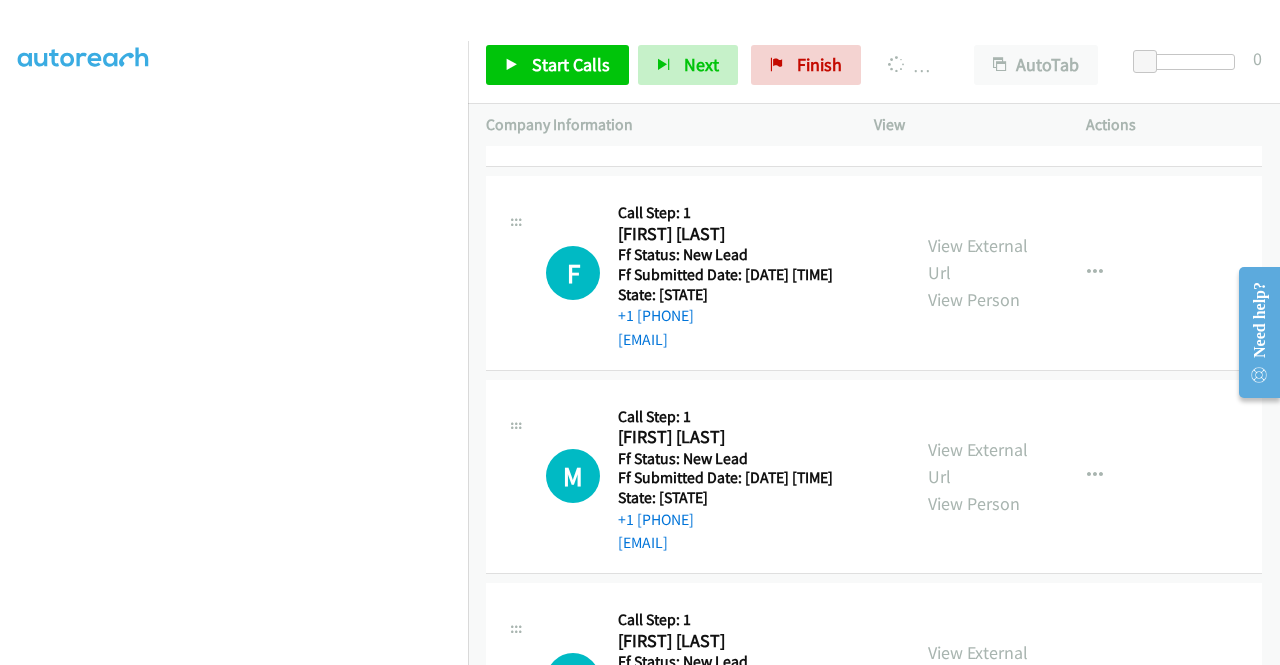 scroll, scrollTop: 6564, scrollLeft: 0, axis: vertical 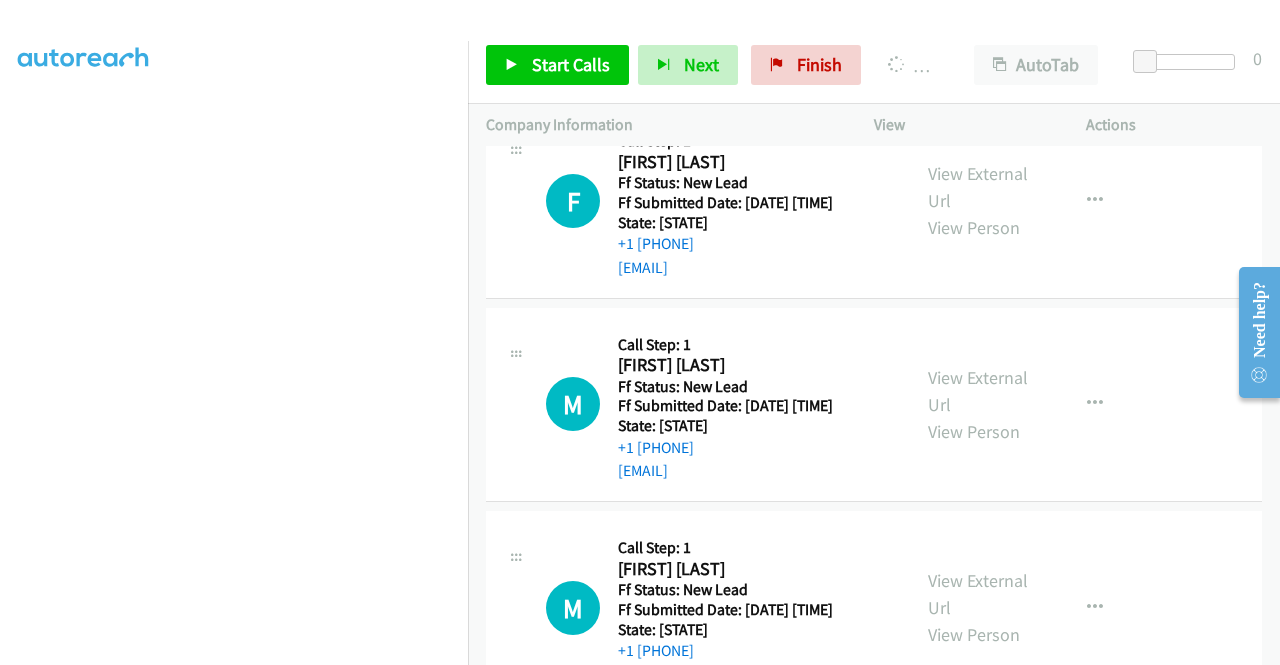 click on "View External Url" at bounding box center [978, -16] 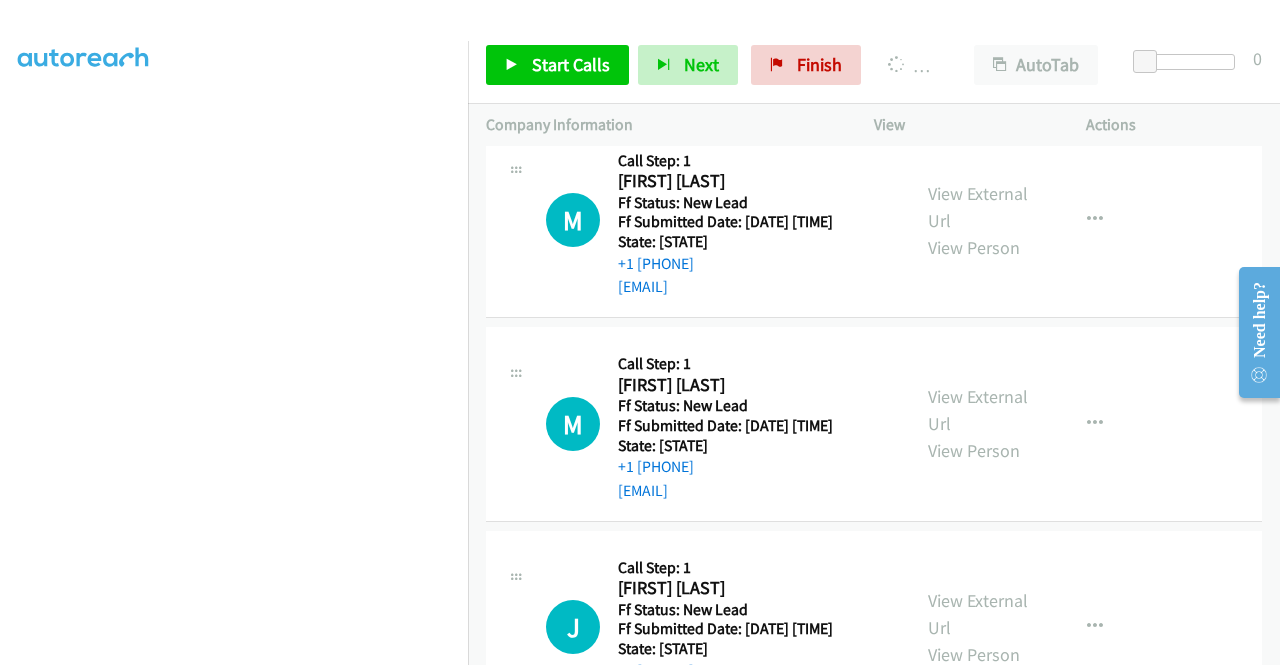 scroll, scrollTop: 6764, scrollLeft: 0, axis: vertical 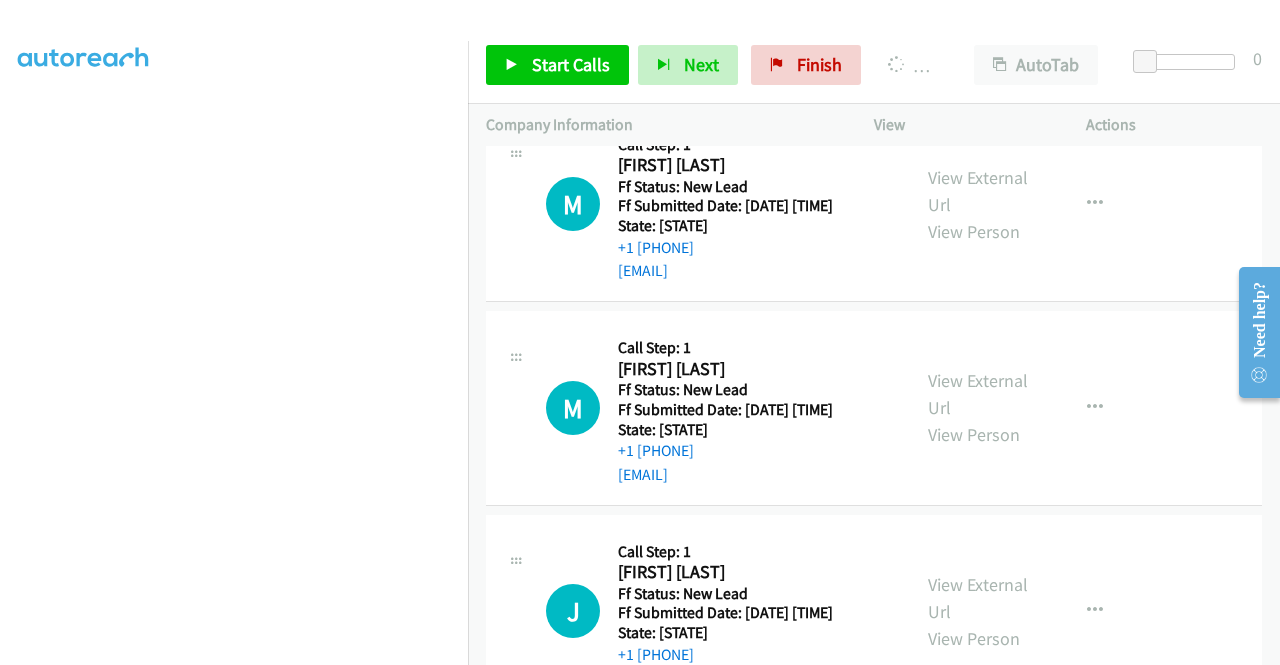 click on "View External Url" at bounding box center [978, -13] 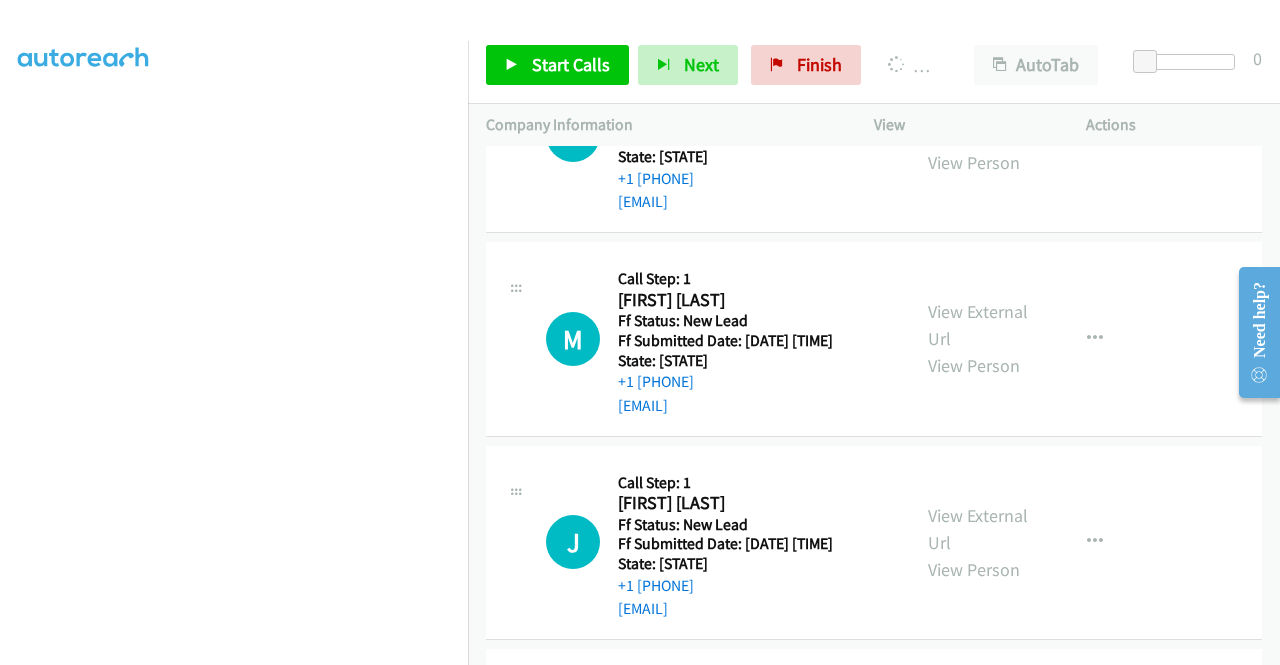 scroll, scrollTop: 6864, scrollLeft: 0, axis: vertical 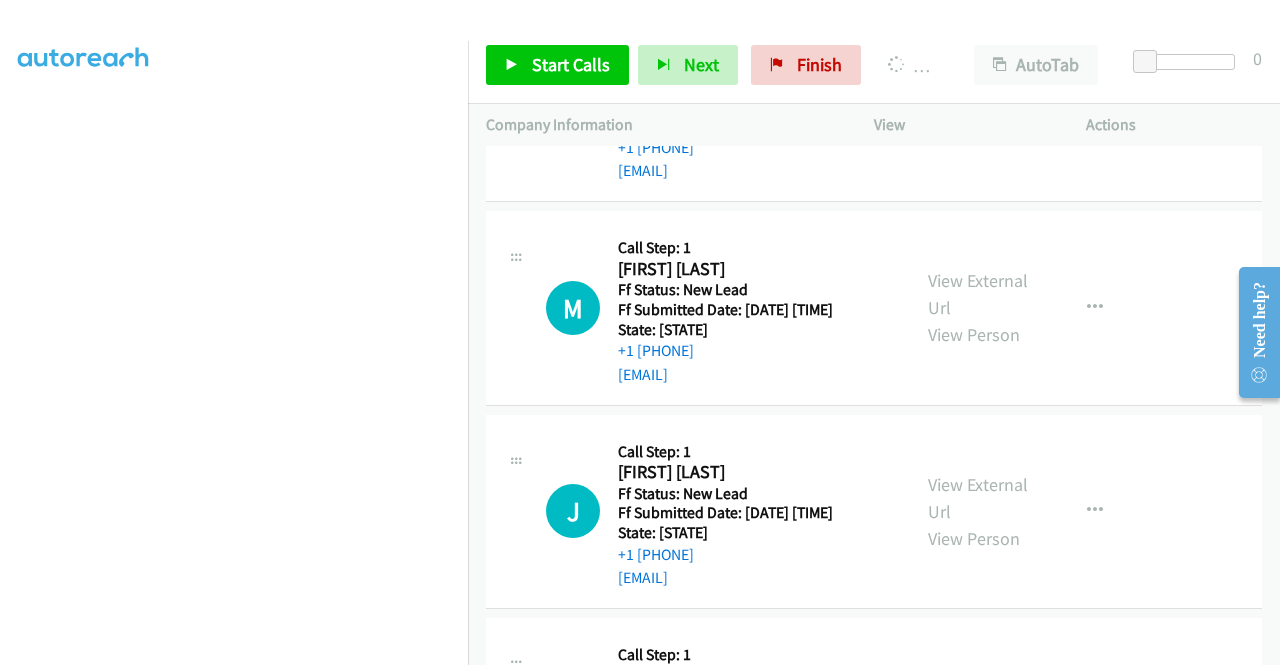 click on "View External Url" at bounding box center (978, 91) 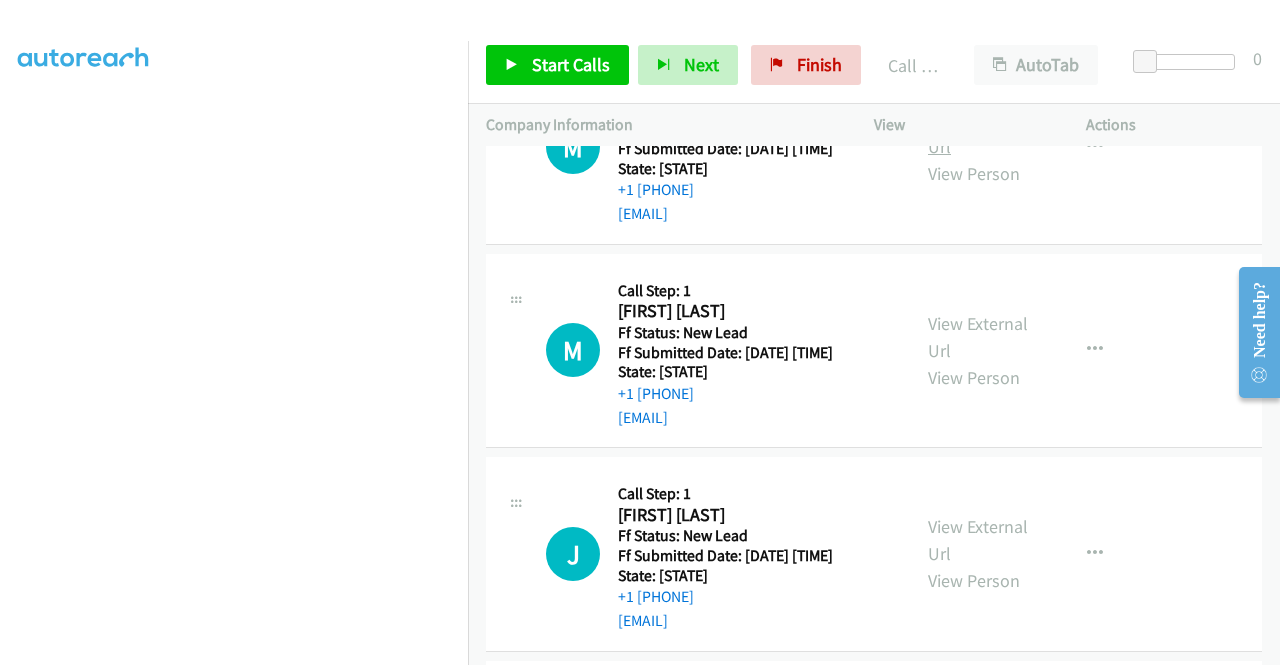scroll, scrollTop: 456, scrollLeft: 0, axis: vertical 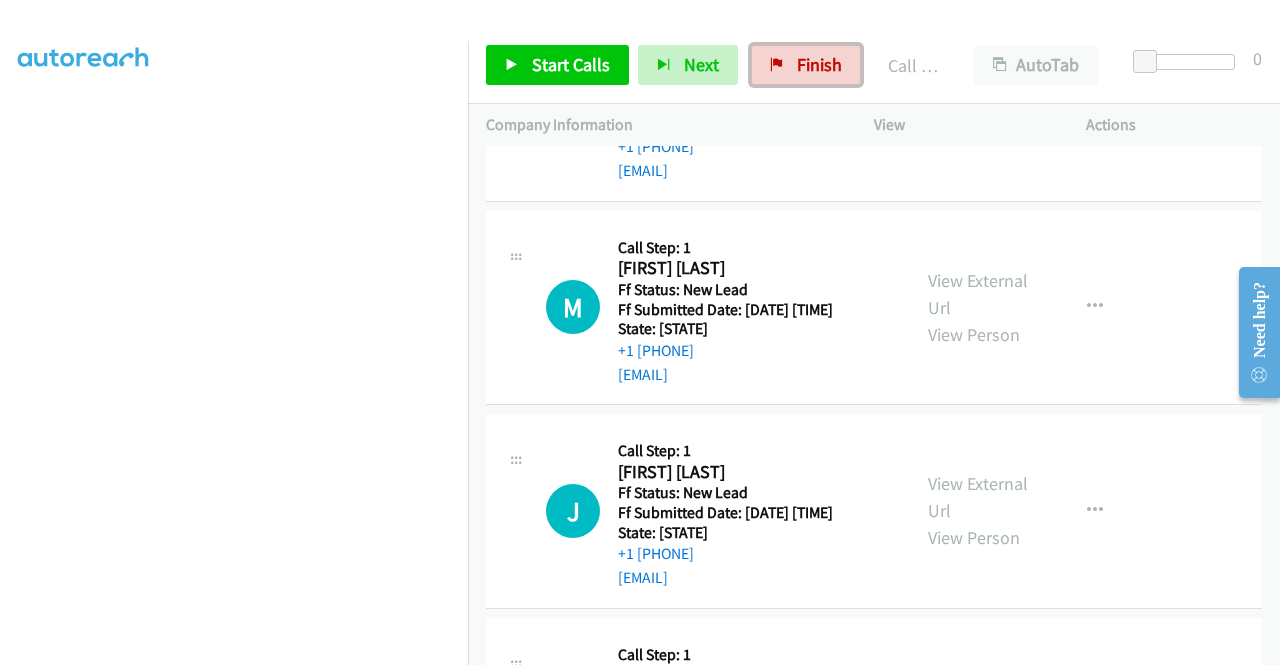 drag, startPoint x: 816, startPoint y: 73, endPoint x: 706, endPoint y: 107, distance: 115.134705 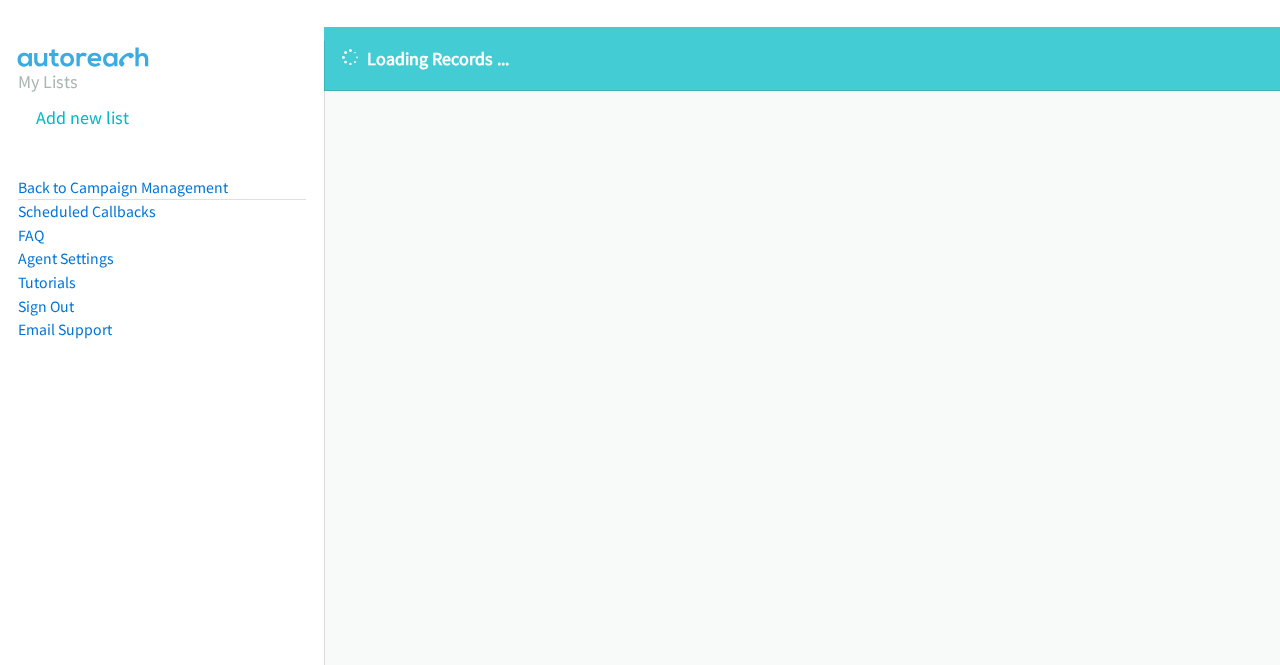 scroll, scrollTop: 0, scrollLeft: 0, axis: both 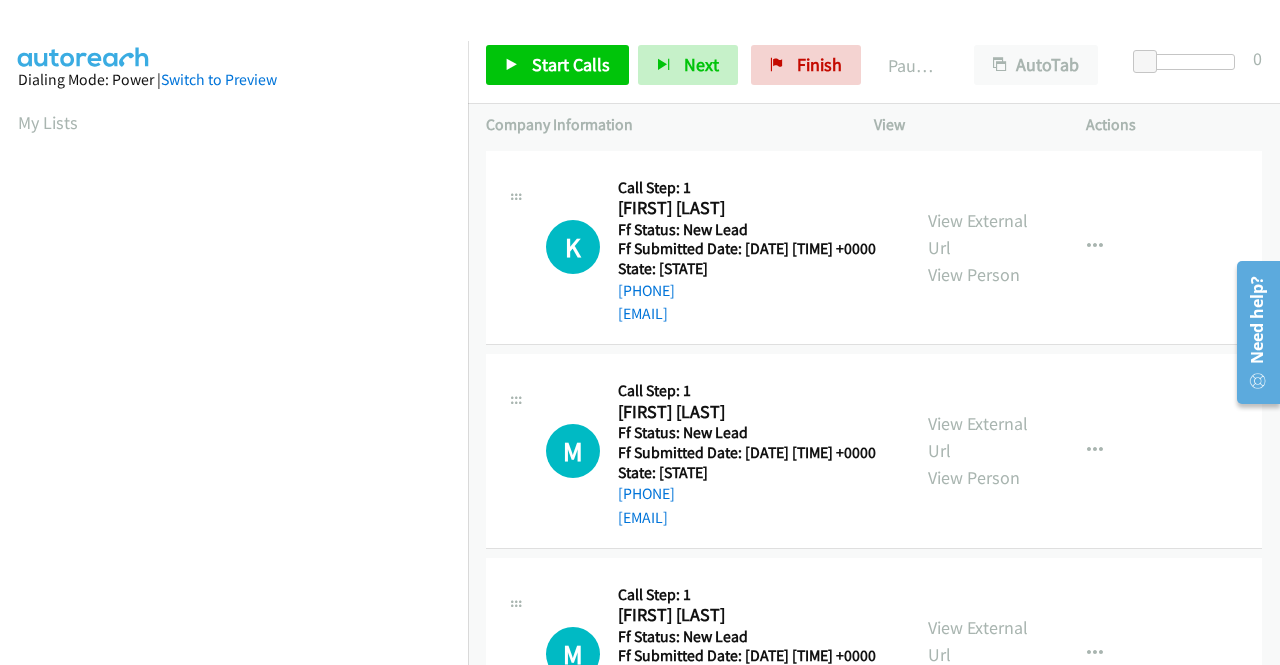 click on "K
Callback Scheduled
Call Step: 1
[FIRST] [LAST]
[TIMEZONE]
Ff Status: New Lead
Ff Submitted Date: [DATE] [TIME] +0000
State: [STATE]
[PHONE]
[EMAIL]
Call was successful?
View External Url
View Person
View ExternalUrl
Email
Schedule/Manage Callback
Skip Call
Add to do not call list" at bounding box center [874, 248] 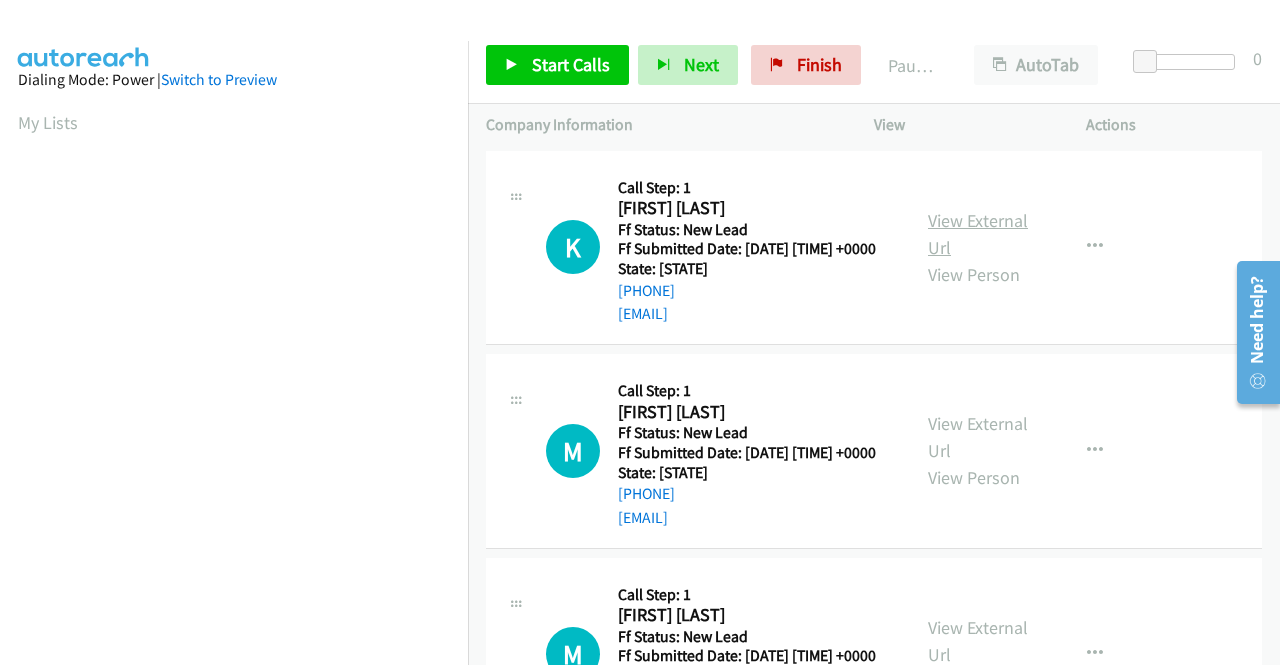 click on "View External Url" at bounding box center [978, 234] 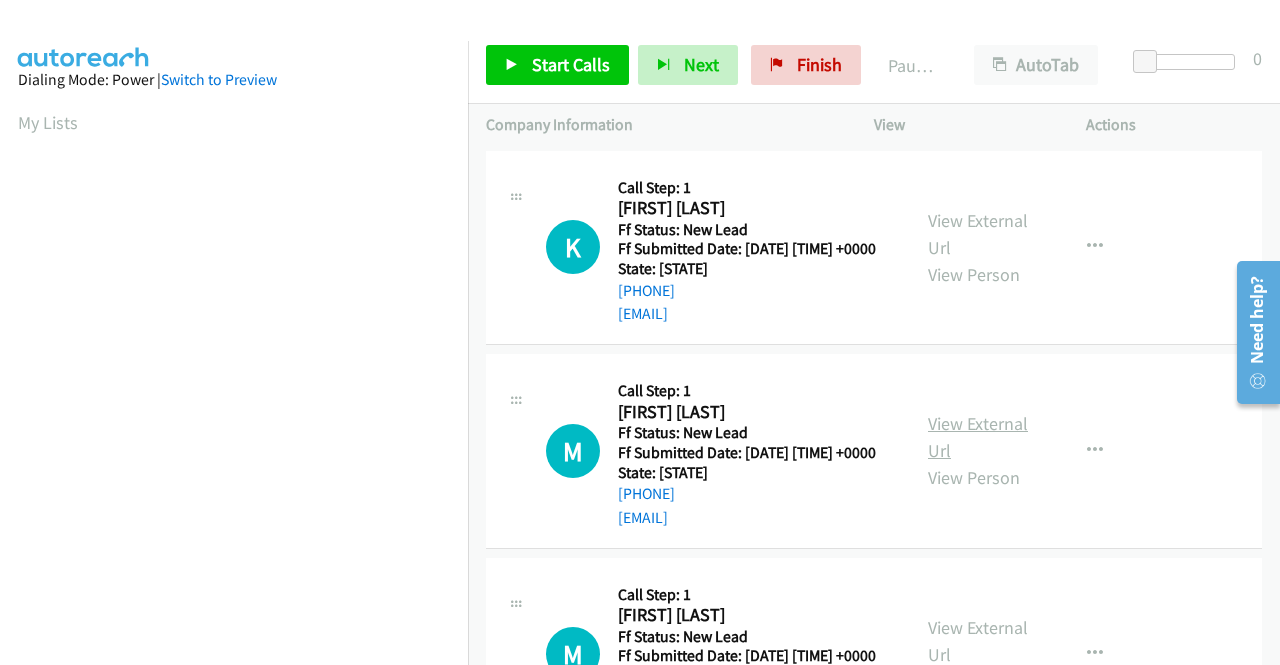 click on "View External Url" at bounding box center [978, 437] 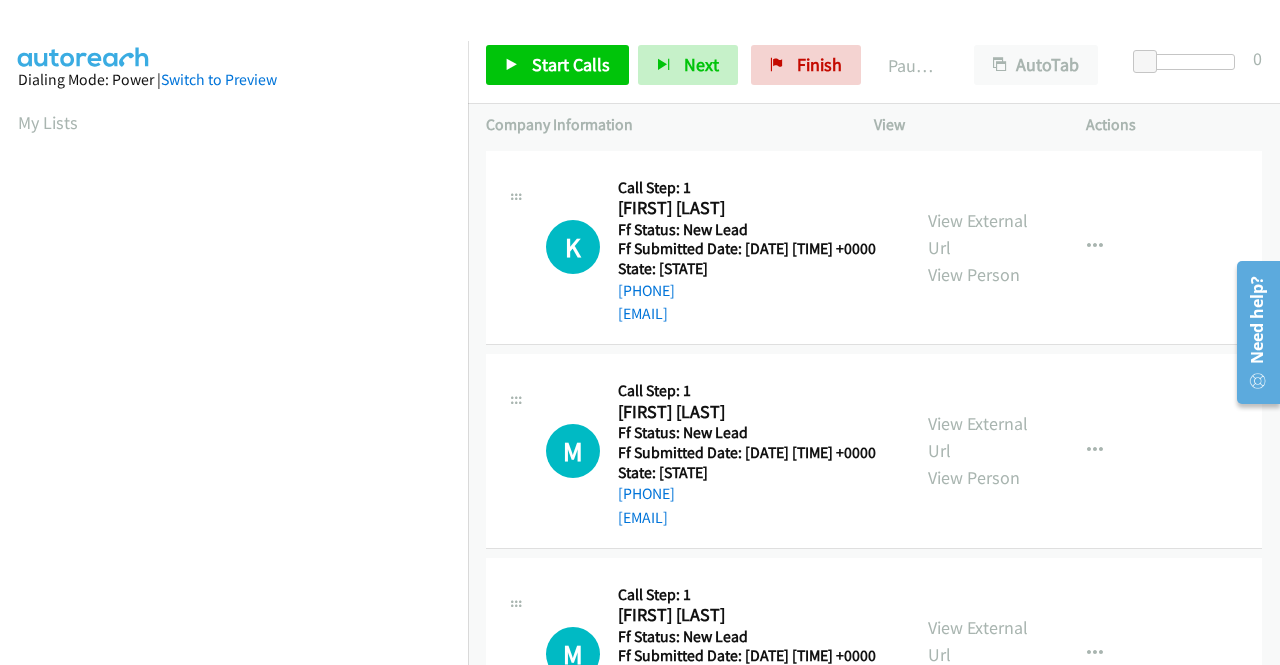 scroll, scrollTop: 100, scrollLeft: 0, axis: vertical 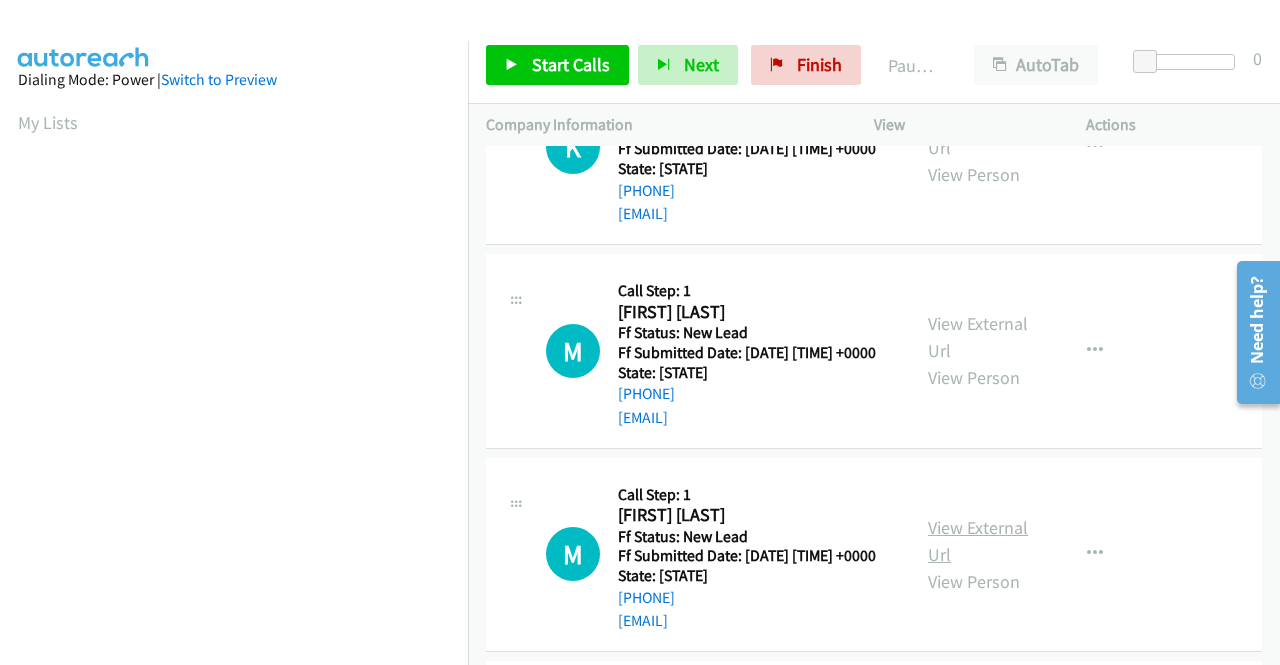 click on "View External Url" at bounding box center [978, 541] 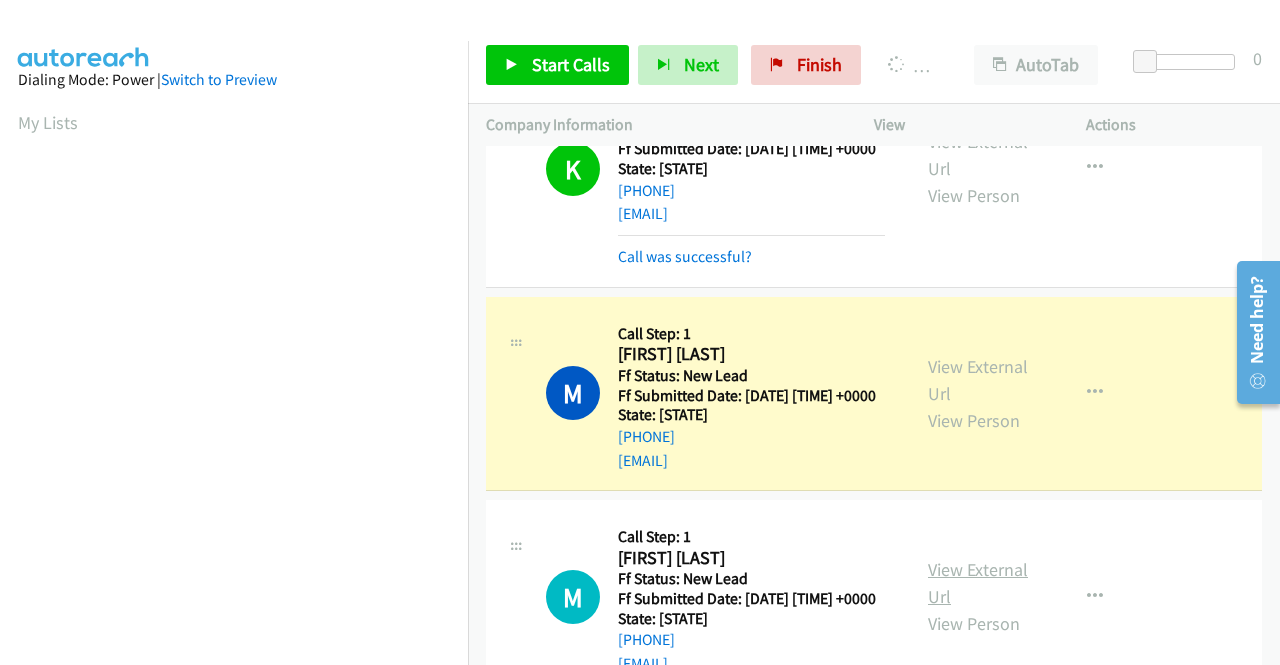 scroll, scrollTop: 456, scrollLeft: 0, axis: vertical 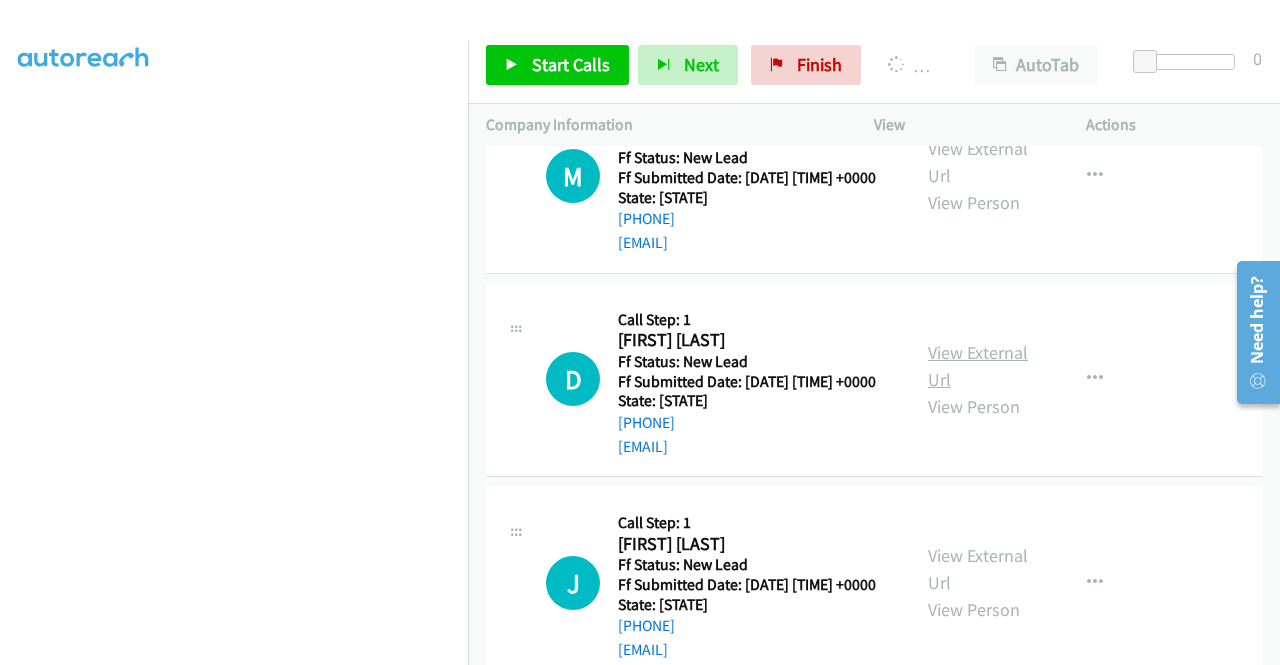 click on "View External Url" at bounding box center (978, 366) 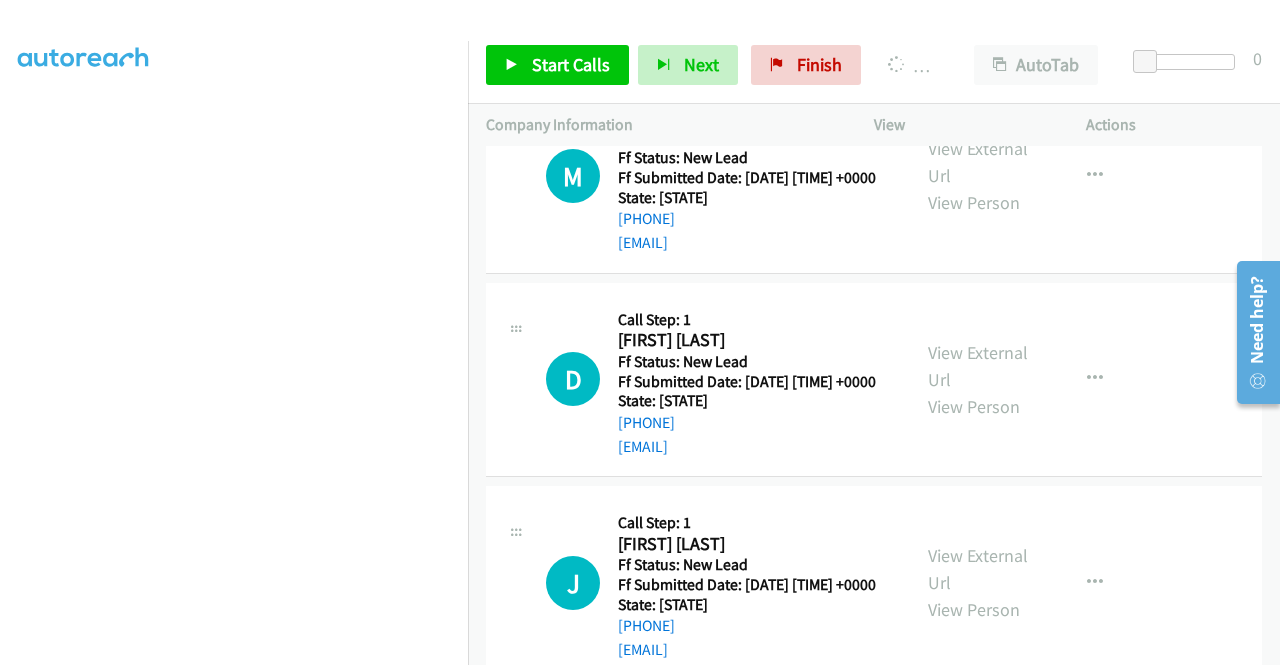 scroll, scrollTop: 662, scrollLeft: 0, axis: vertical 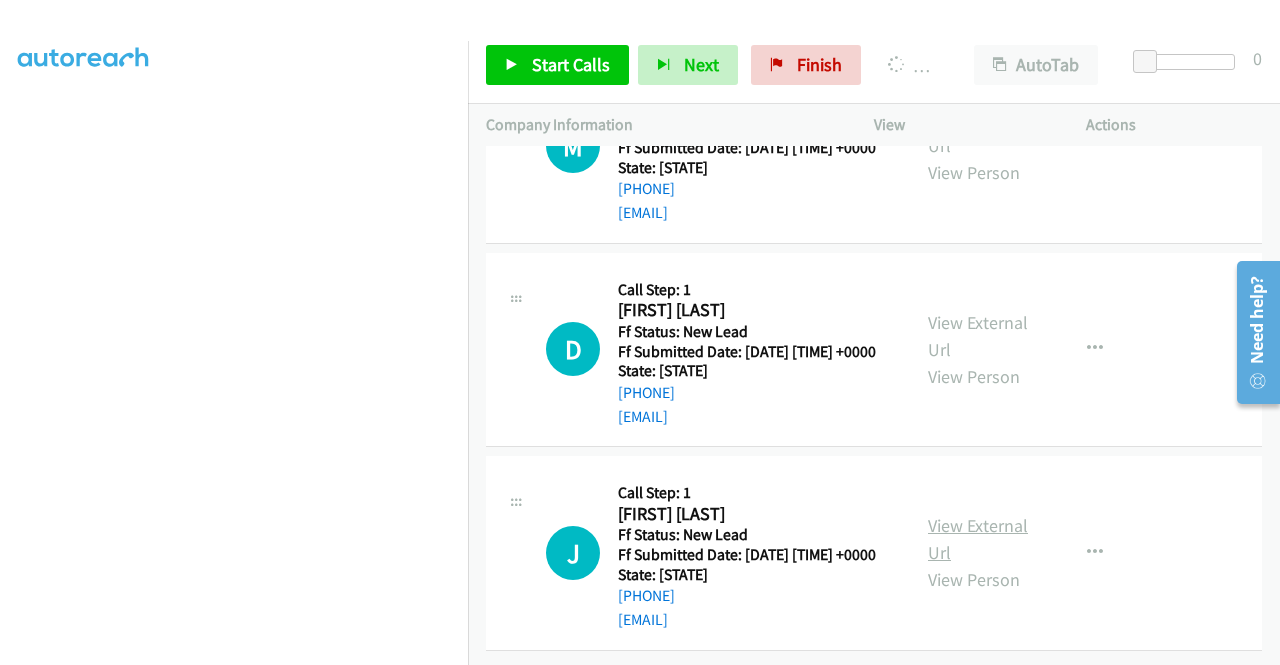 click on "View External Url" at bounding box center [978, 539] 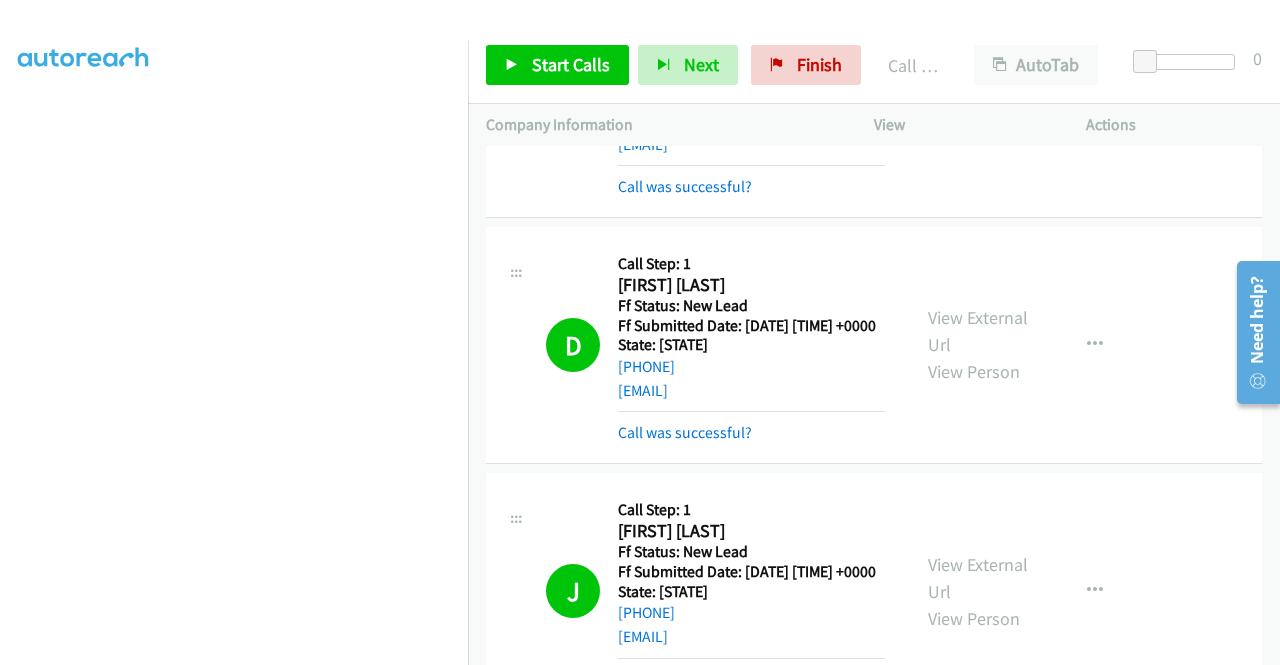 scroll, scrollTop: 456, scrollLeft: 0, axis: vertical 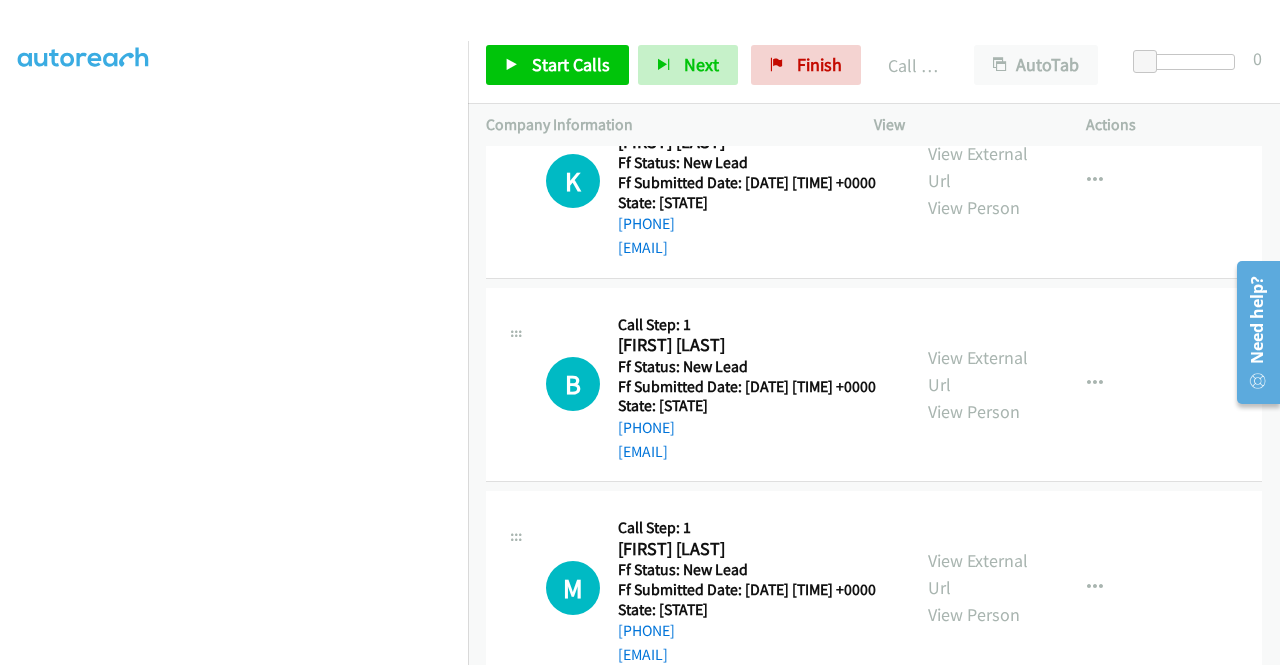 click on "Start Calls
Pause
Next
Finish
Call Completed
AutoTab
AutoTab
0" at bounding box center [874, 65] 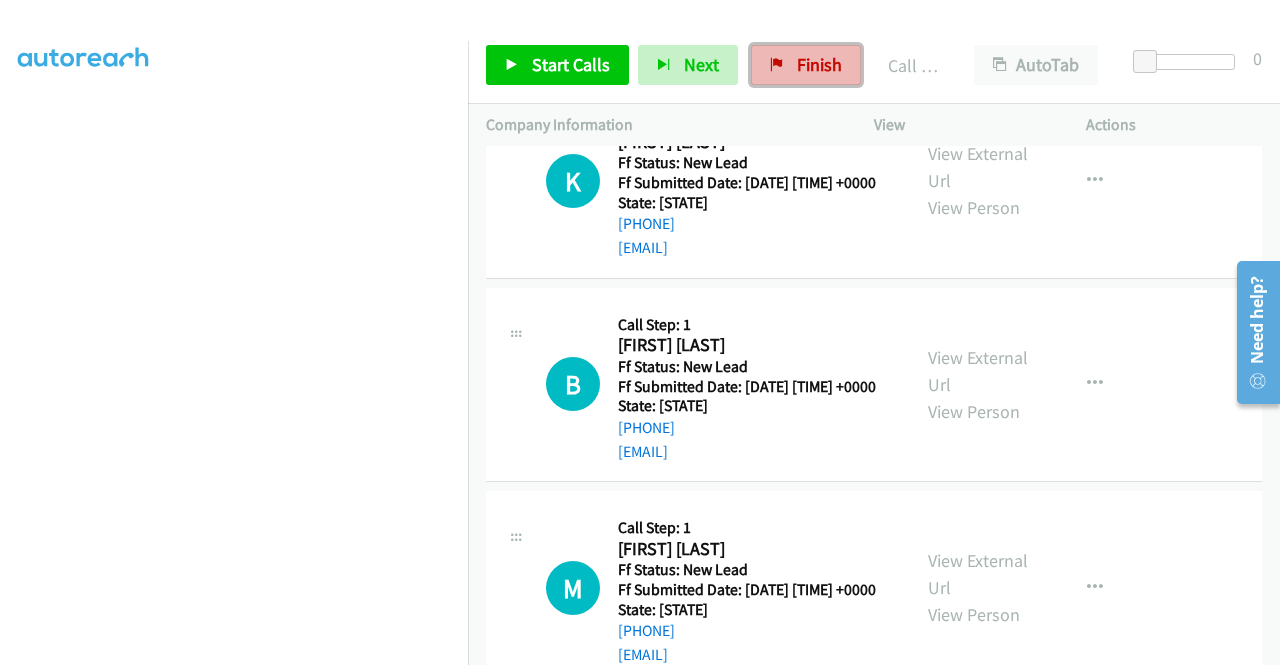 click at bounding box center (777, 66) 